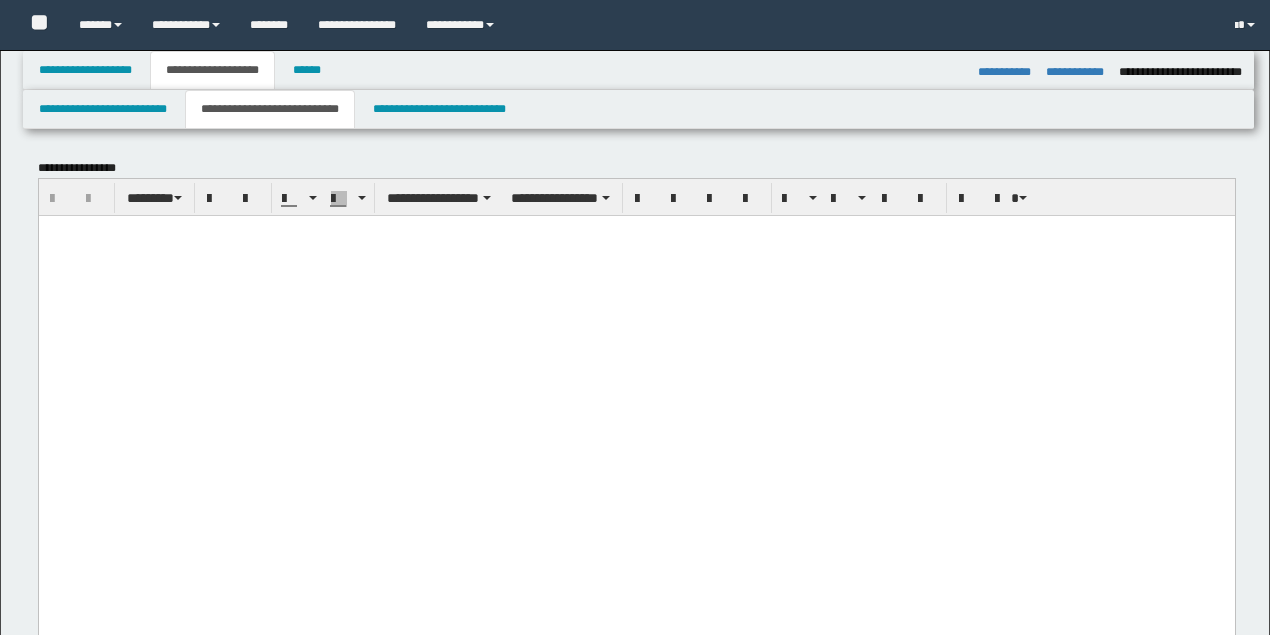click on "**********" at bounding box center [439, 109] 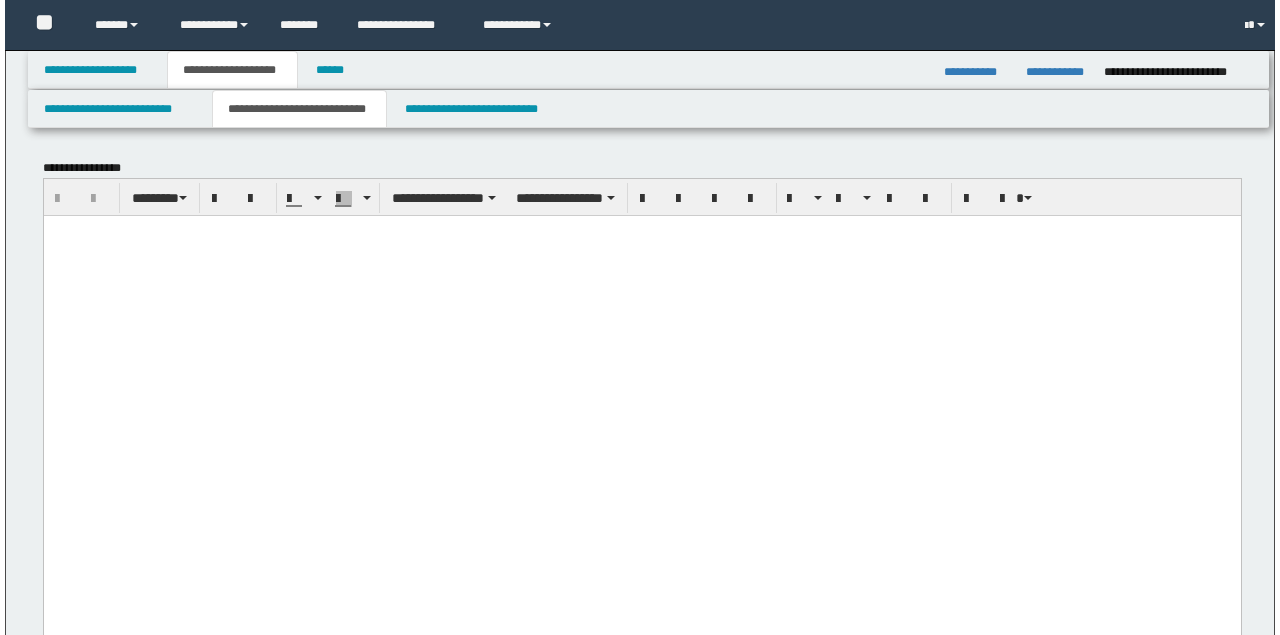 scroll, scrollTop: 1533, scrollLeft: 0, axis: vertical 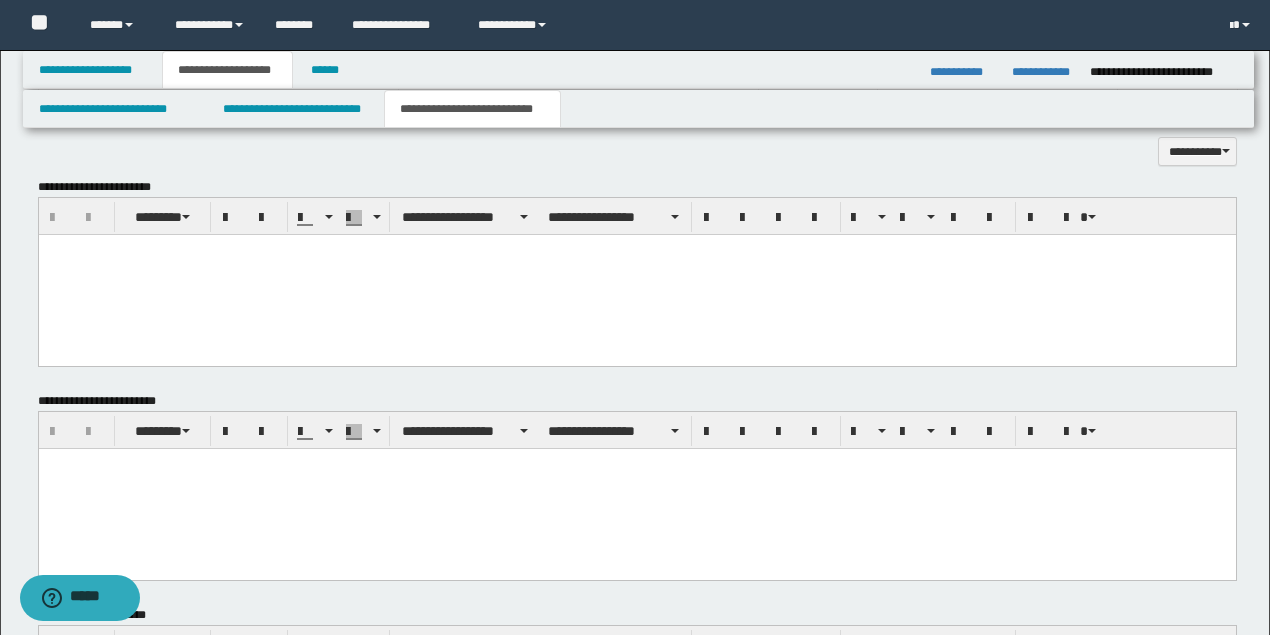 click at bounding box center [636, 274] 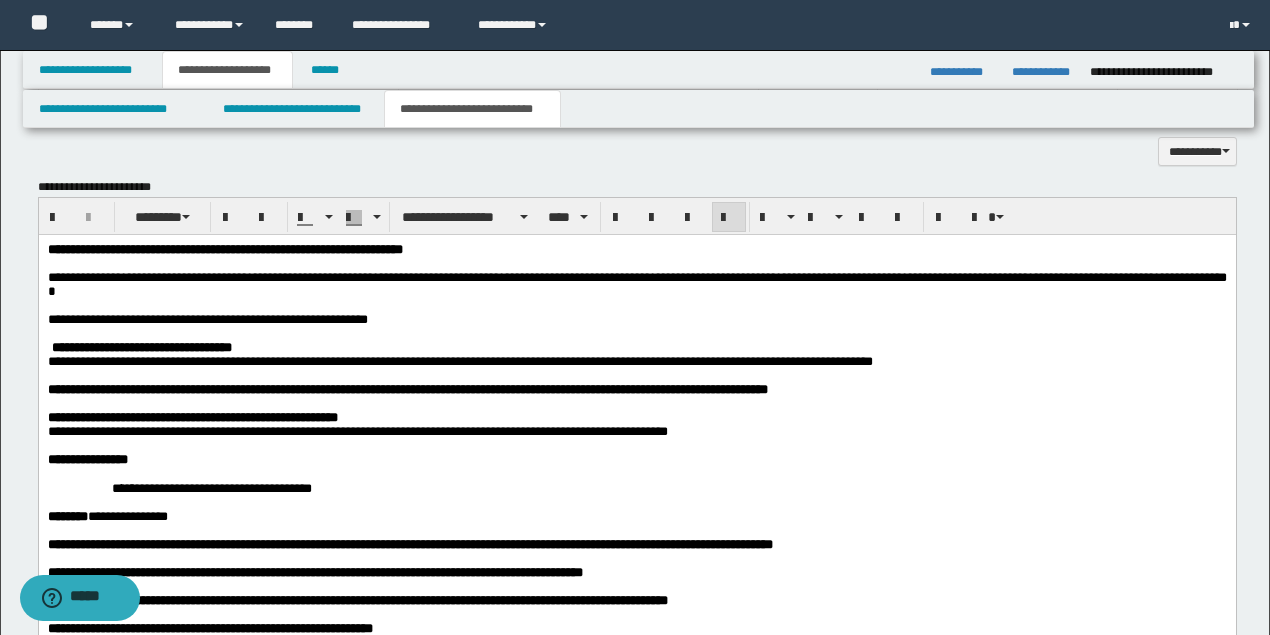 click at bounding box center (636, 305) 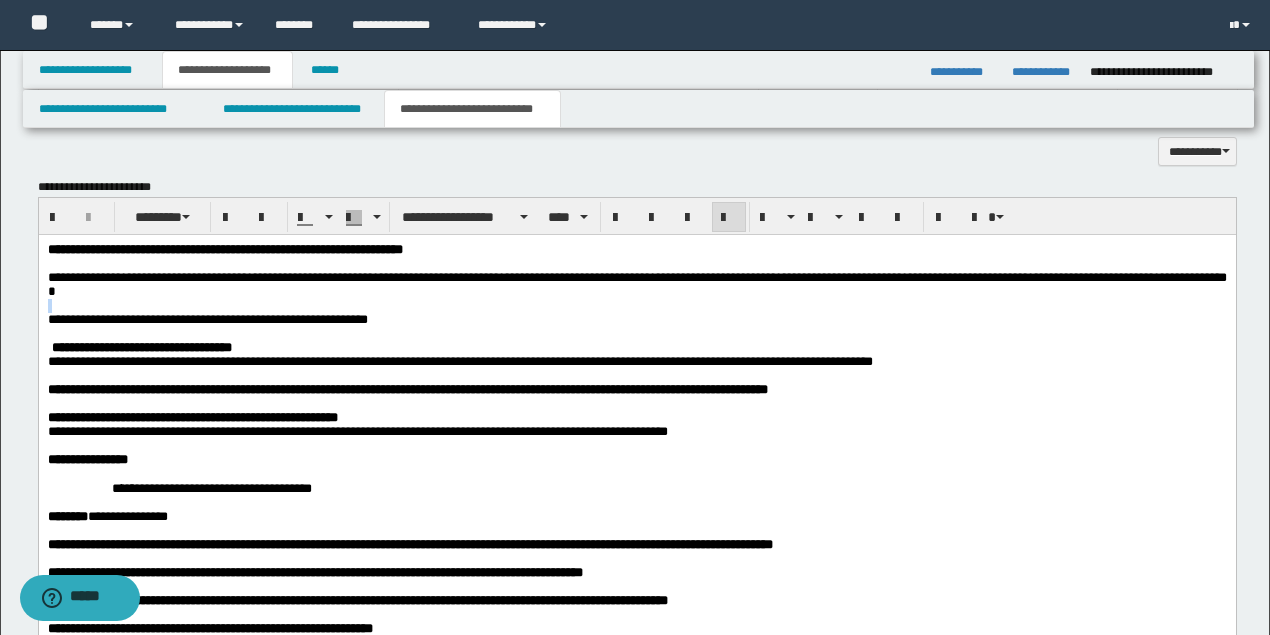 click at bounding box center [636, 305] 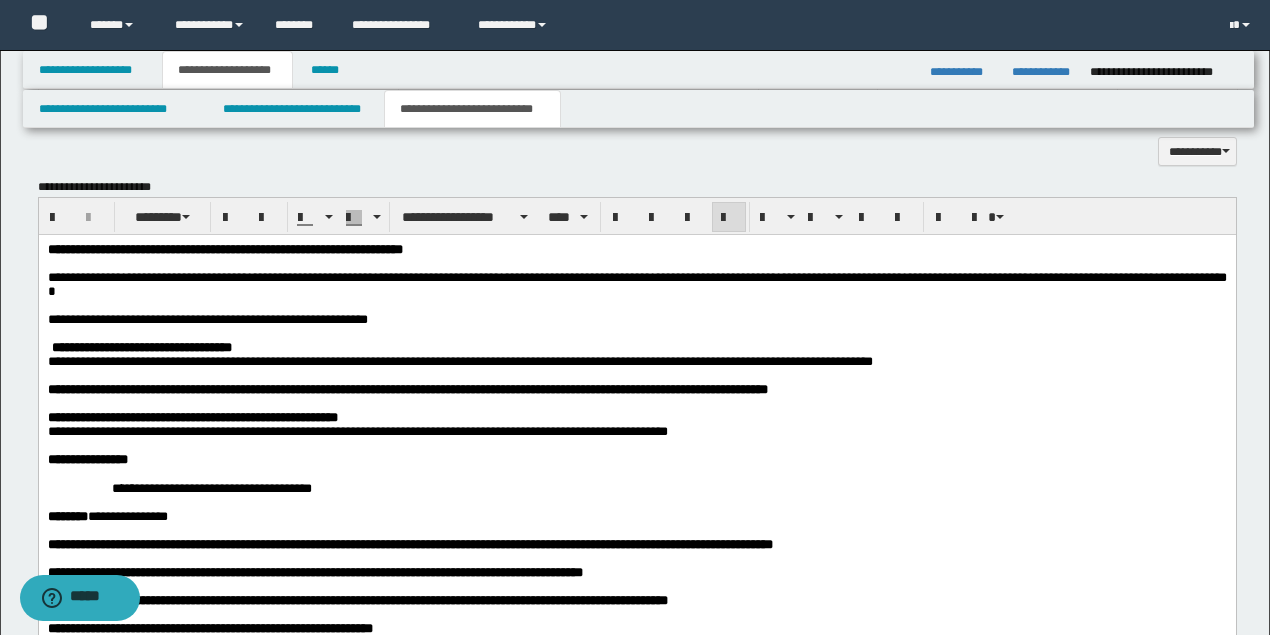 click on "**********" at bounding box center [207, 318] 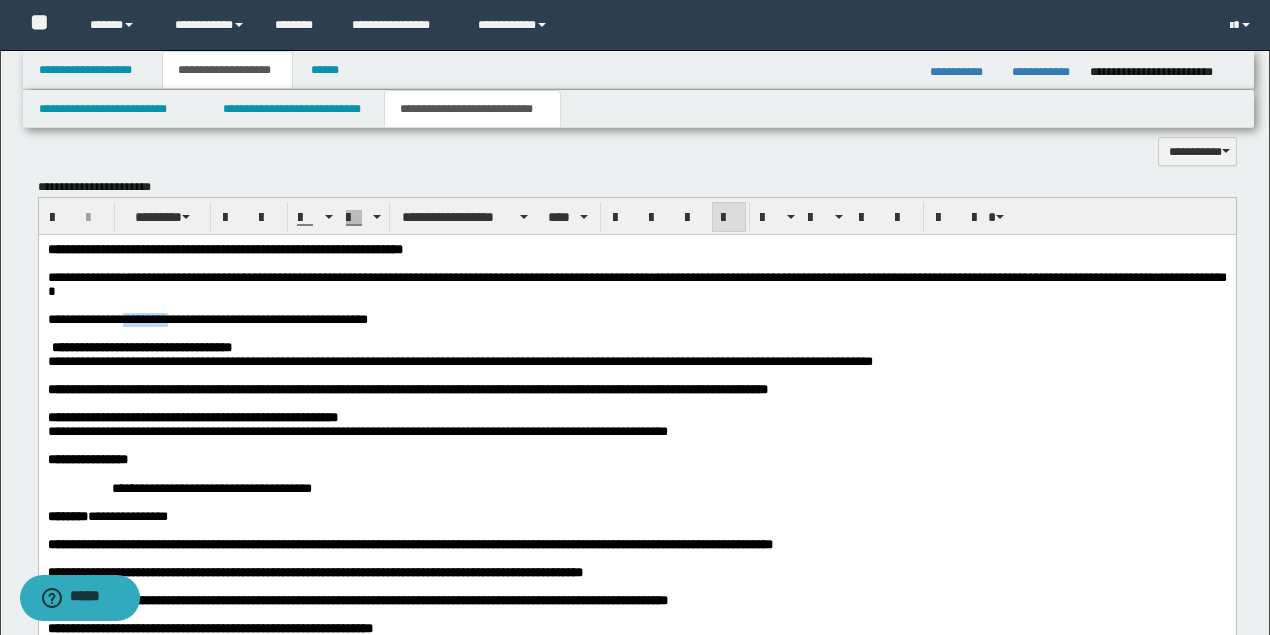 click on "**********" at bounding box center [207, 318] 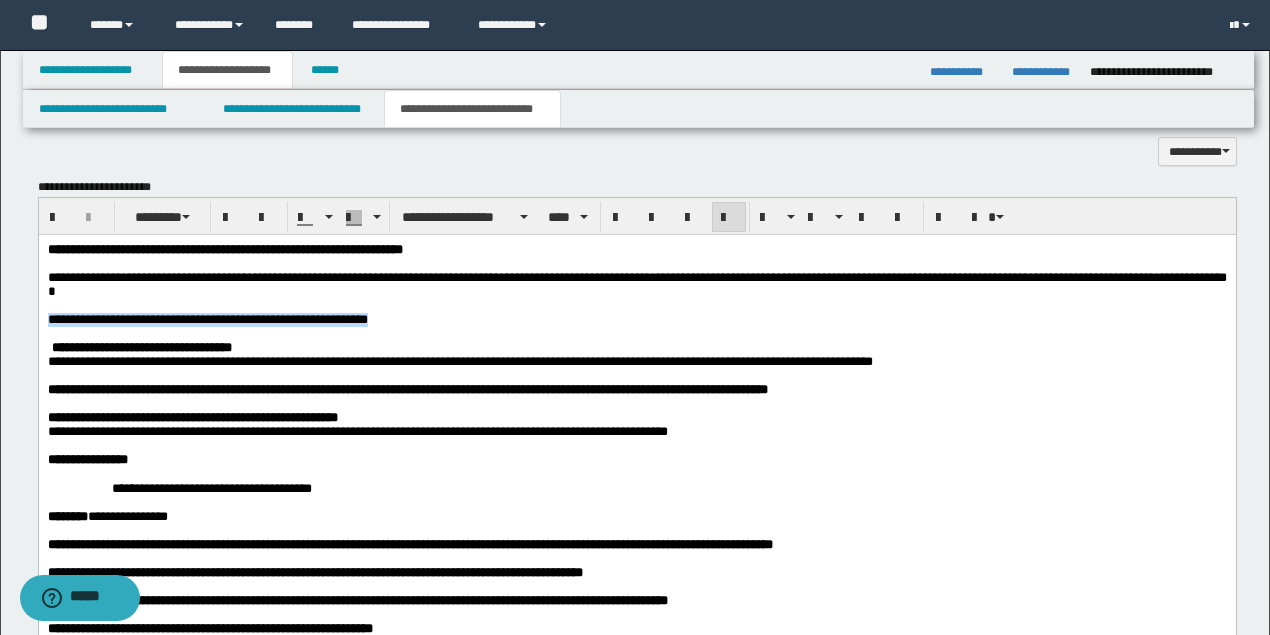 click on "**********" at bounding box center [207, 318] 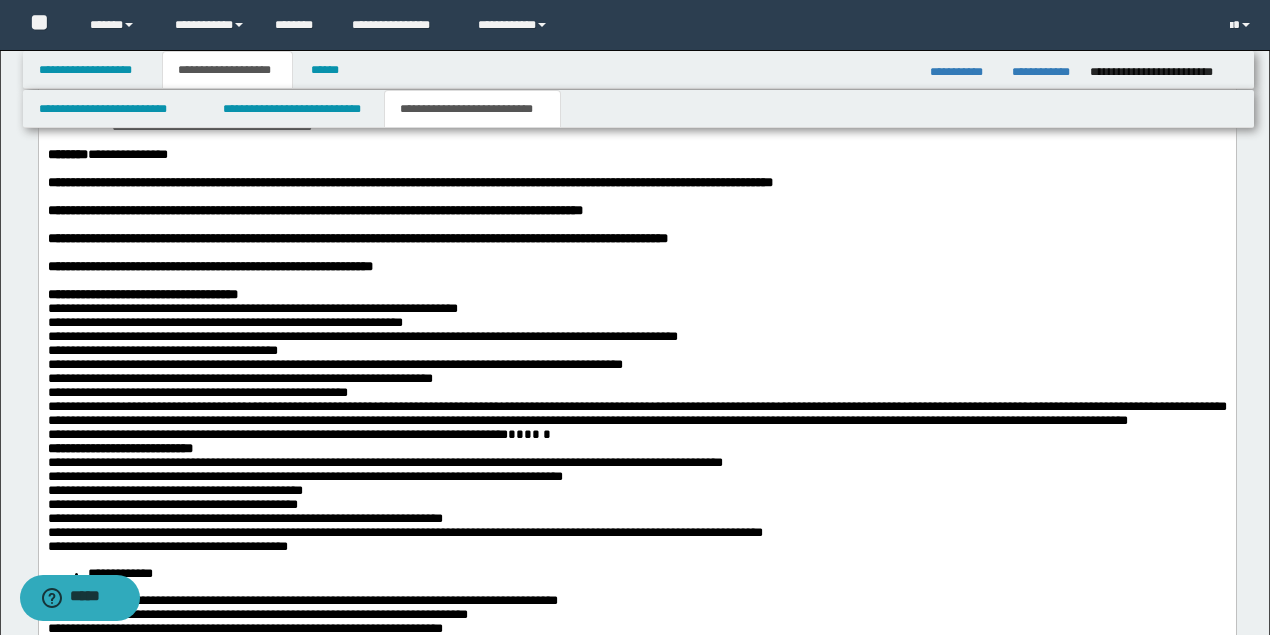scroll, scrollTop: 1933, scrollLeft: 0, axis: vertical 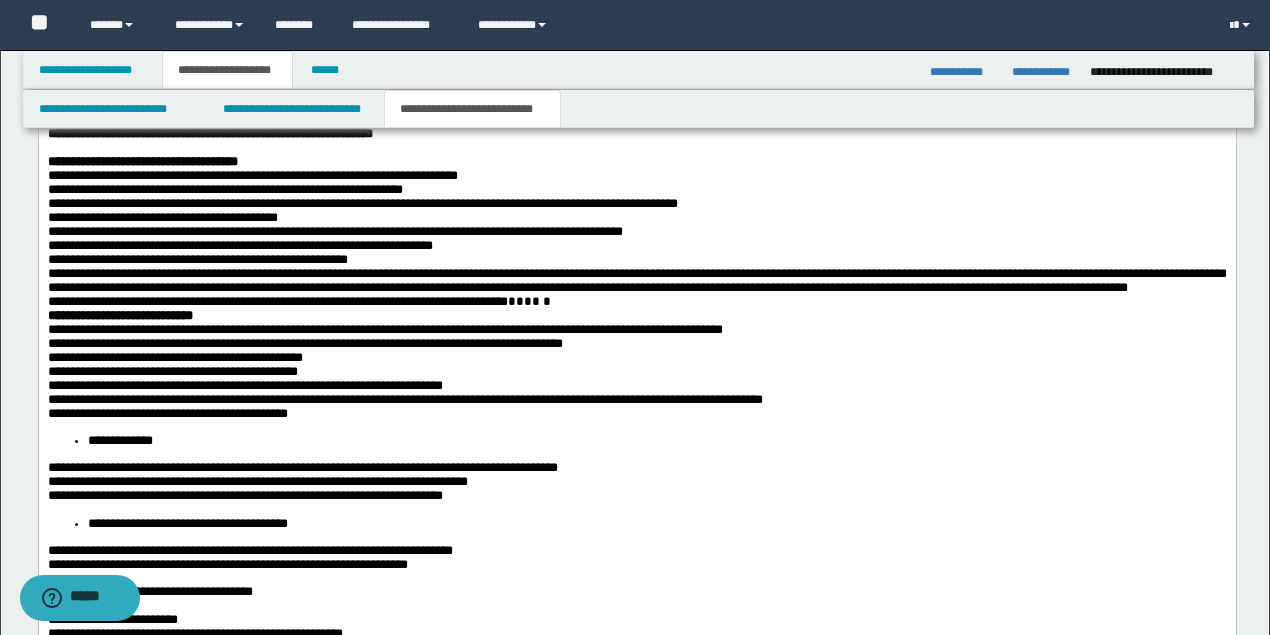 click on "**********" at bounding box center [636, 302] 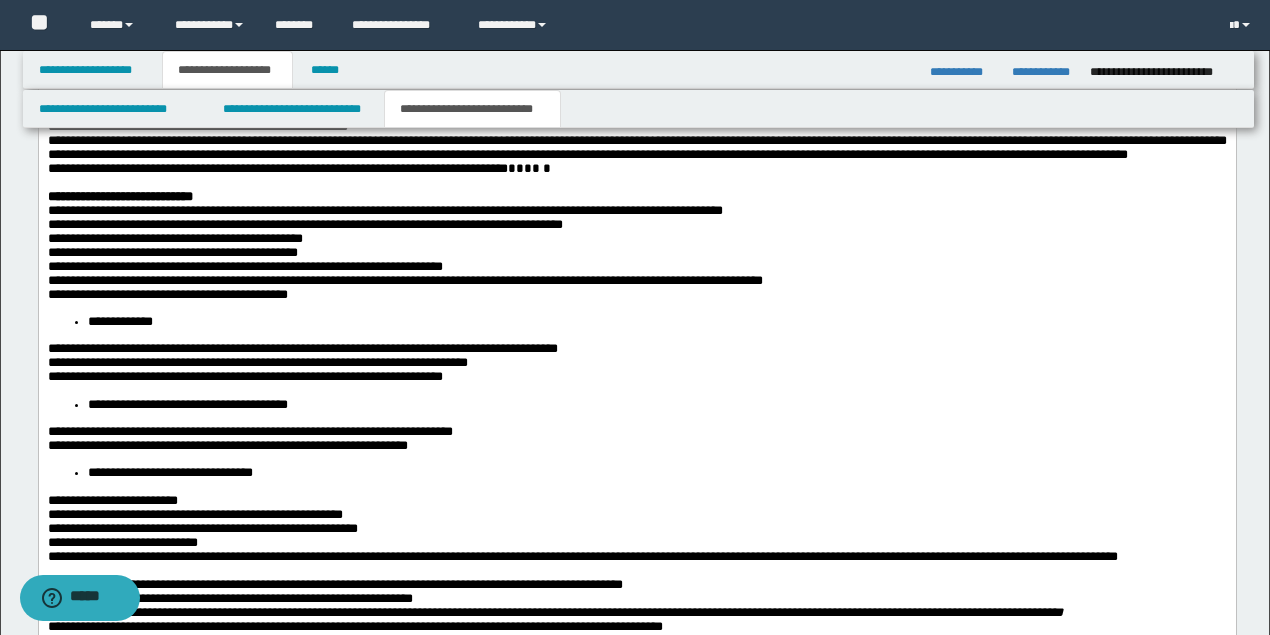 scroll, scrollTop: 2133, scrollLeft: 0, axis: vertical 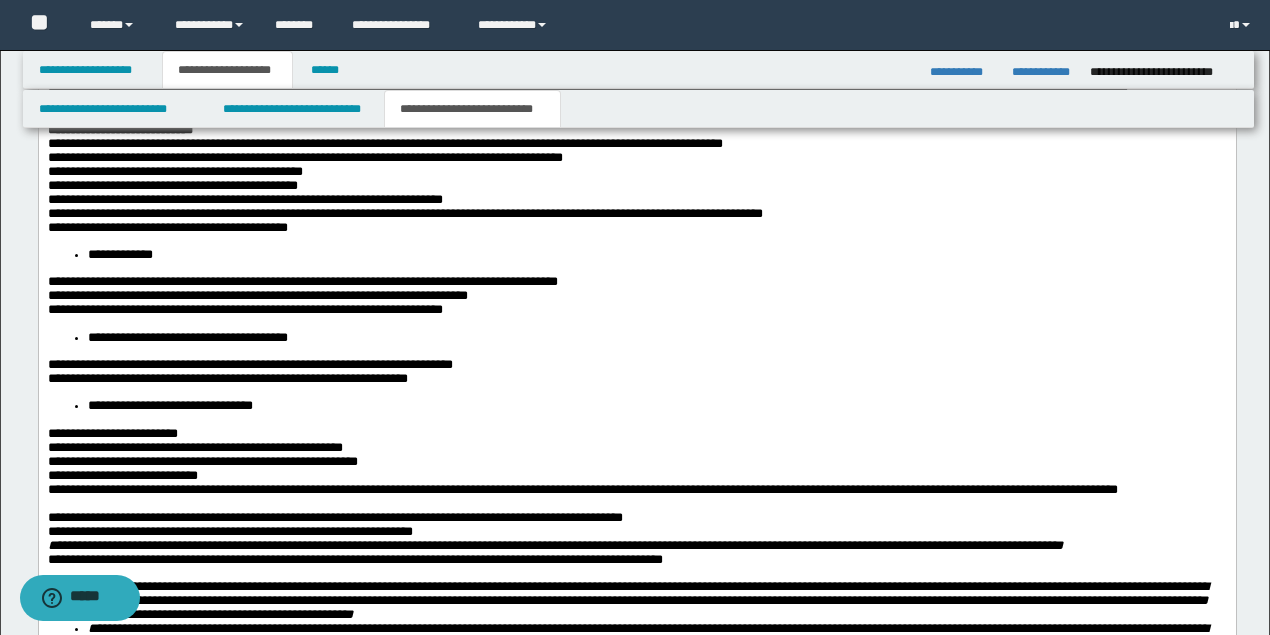 click on "**********" at bounding box center [636, 255] 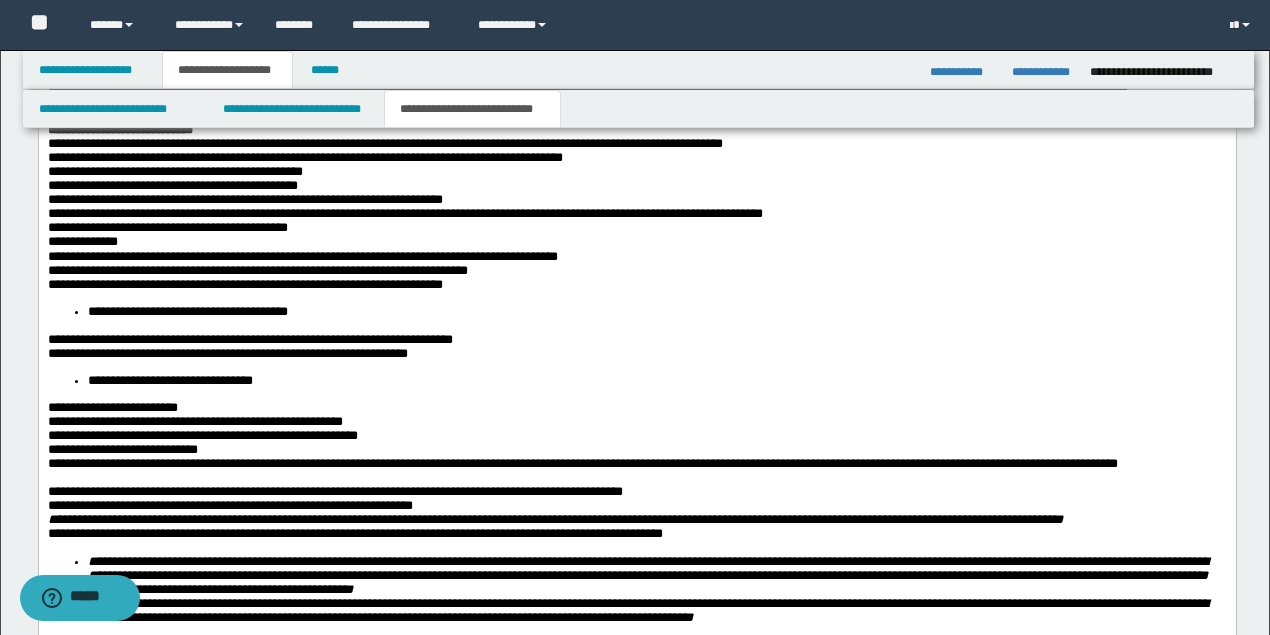 click on "**********" at bounding box center [636, 285] 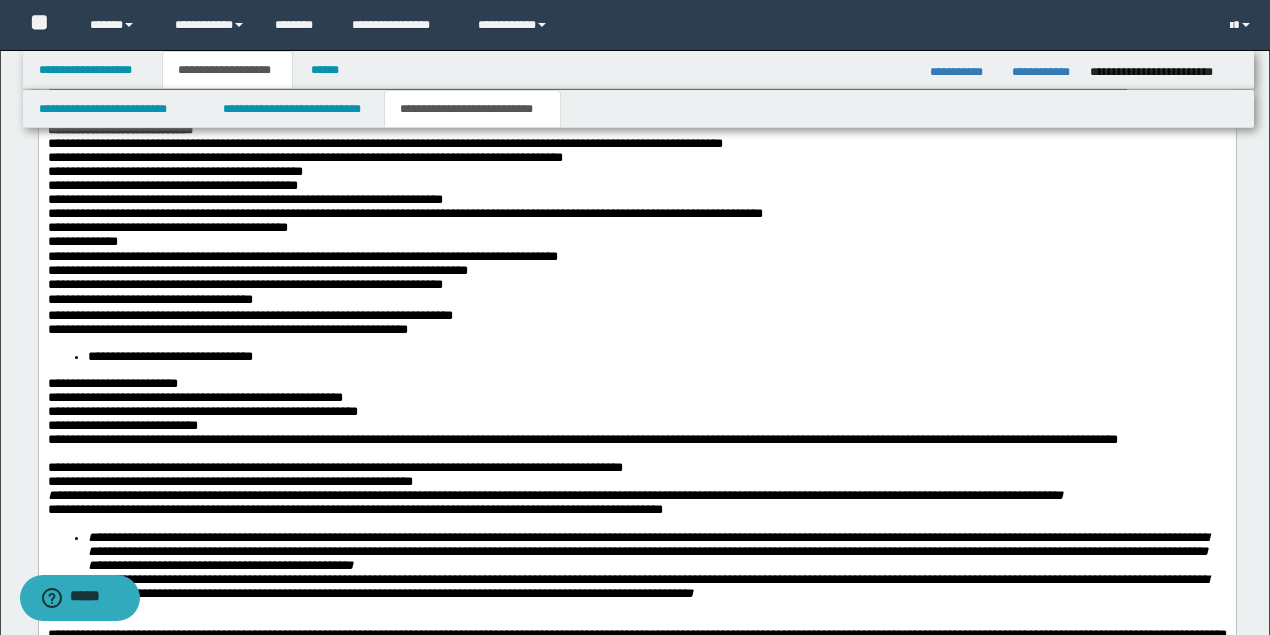 click on "**********" at bounding box center [636, 330] 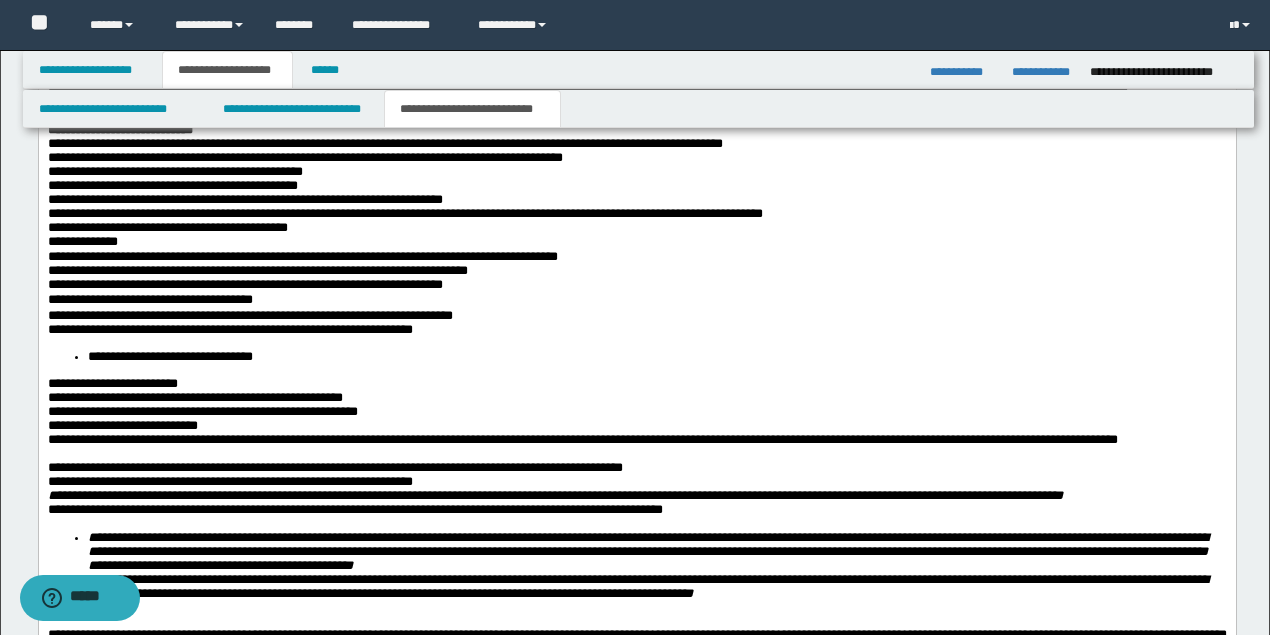 drag, startPoint x: 477, startPoint y: 405, endPoint x: 516, endPoint y: 419, distance: 41.4367 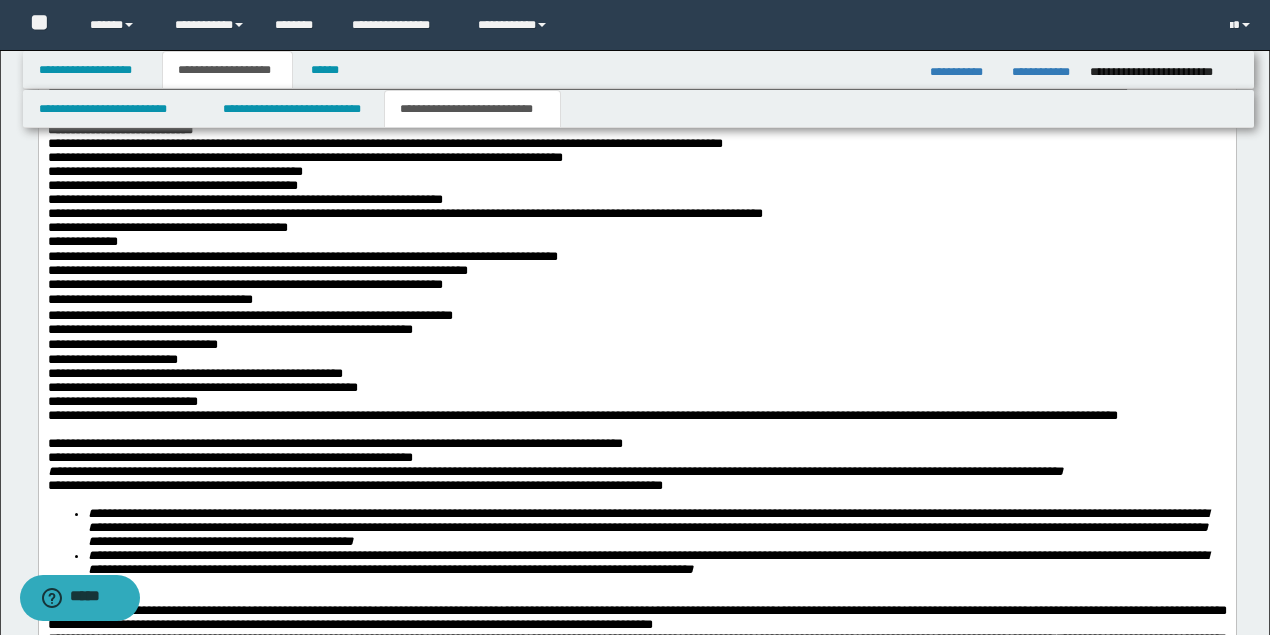 scroll, scrollTop: 2266, scrollLeft: 0, axis: vertical 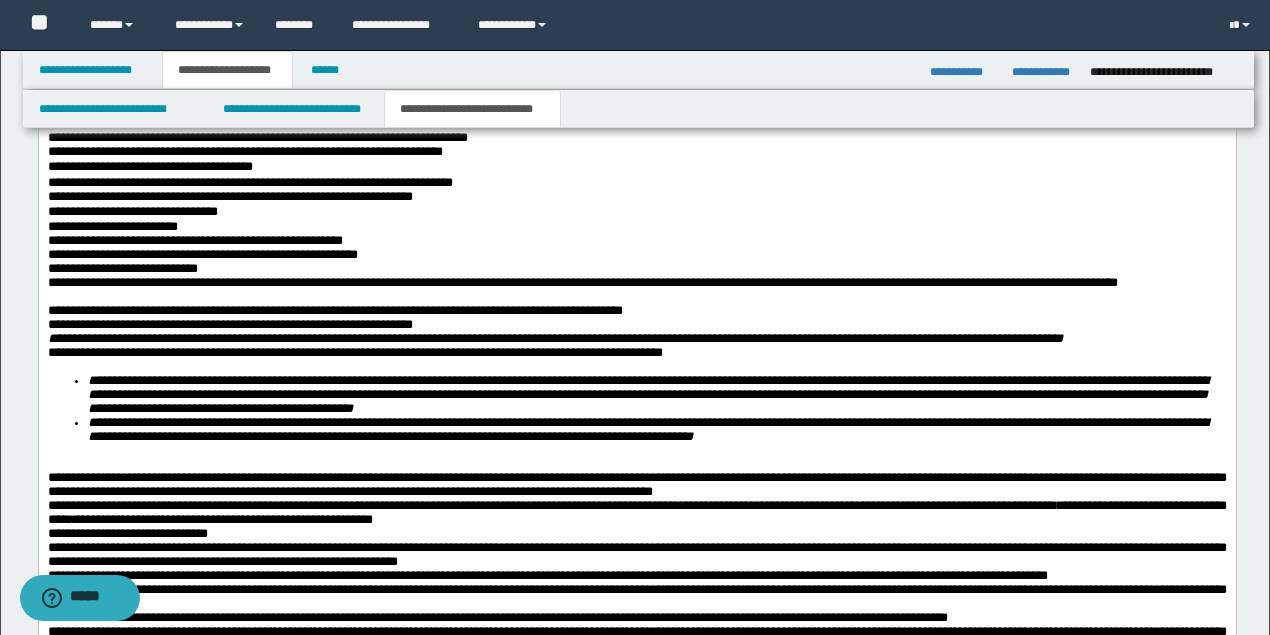 click on "**********" at bounding box center [636, 227] 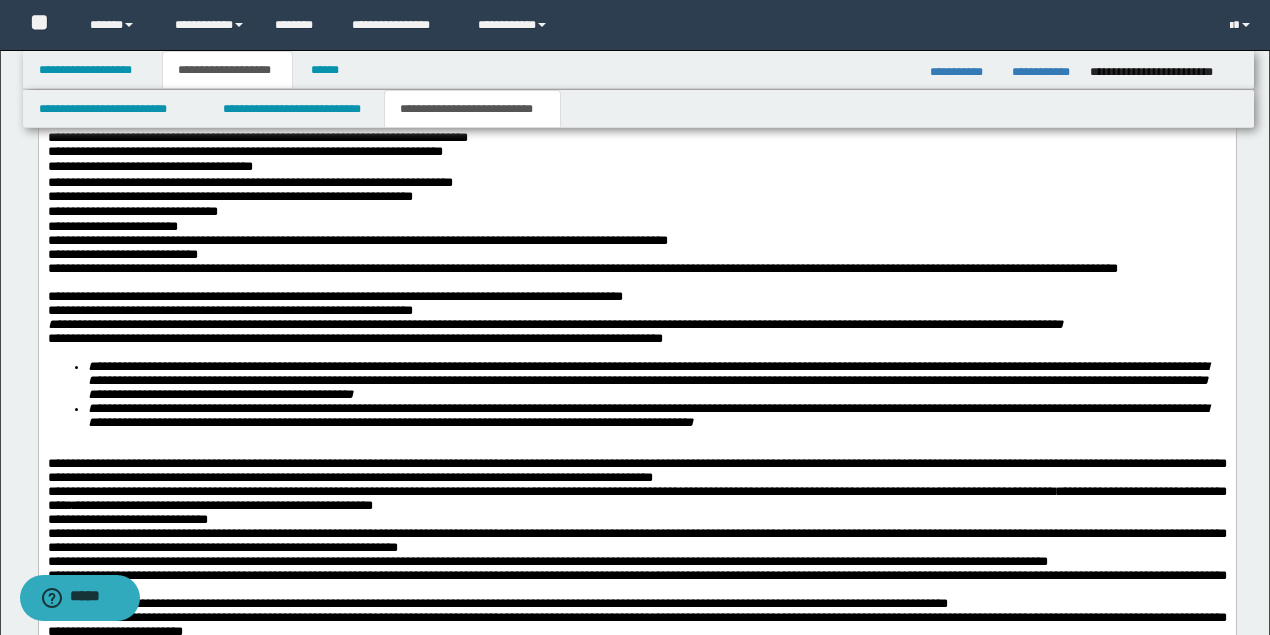 click on "**********" at bounding box center [636, 241] 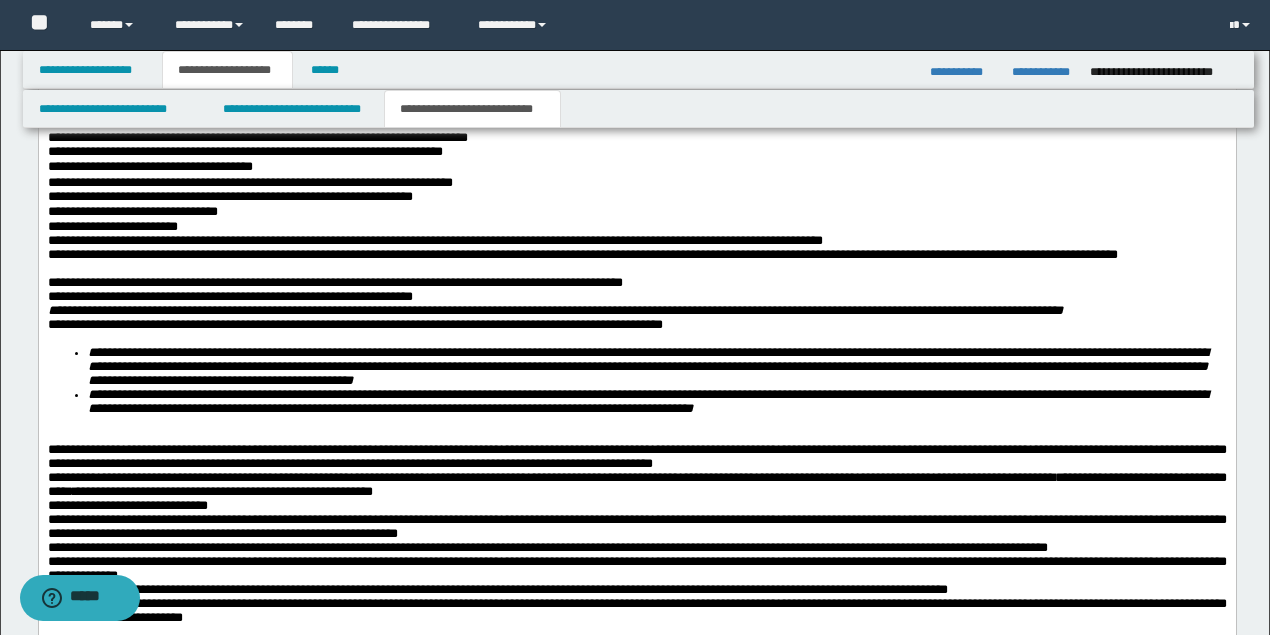 click on "**********" at bounding box center (636, 116) 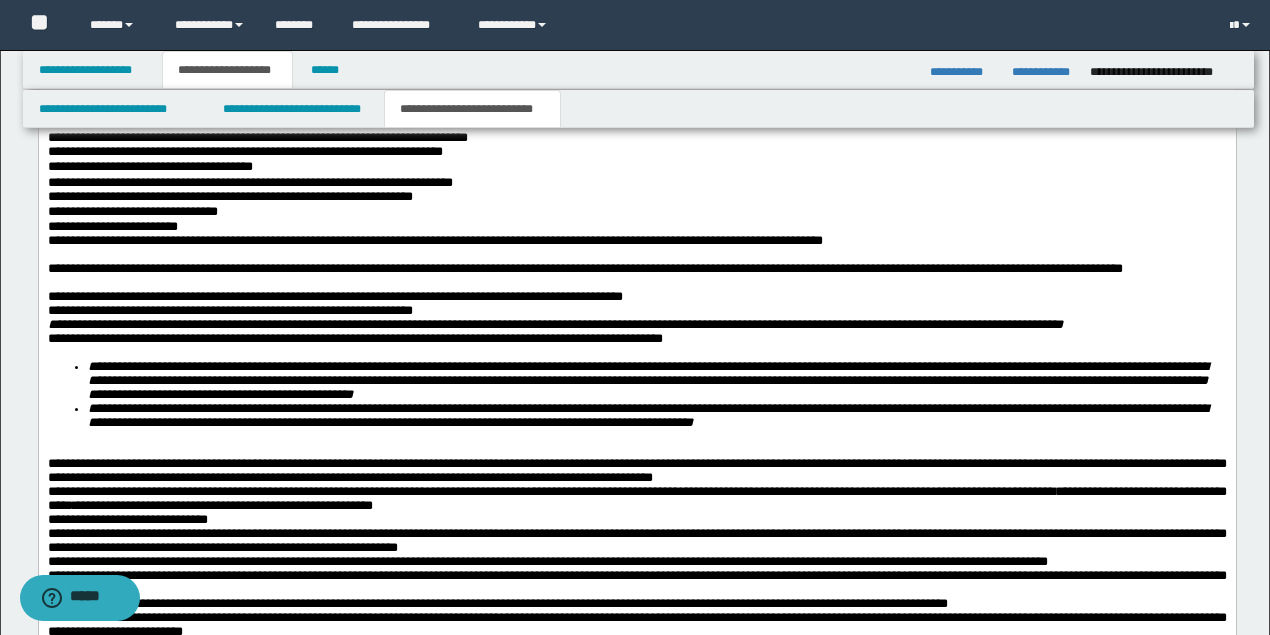 scroll, scrollTop: 2333, scrollLeft: 0, axis: vertical 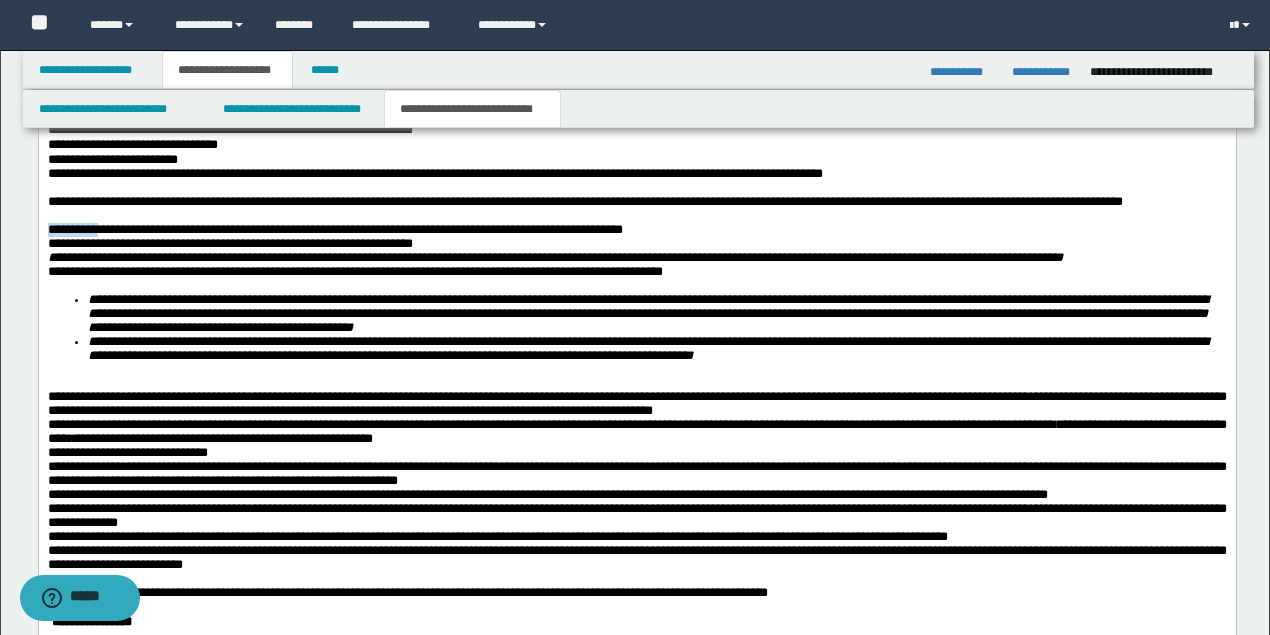 drag, startPoint x: 130, startPoint y: 326, endPoint x: 70, endPoint y: -304, distance: 632.8507 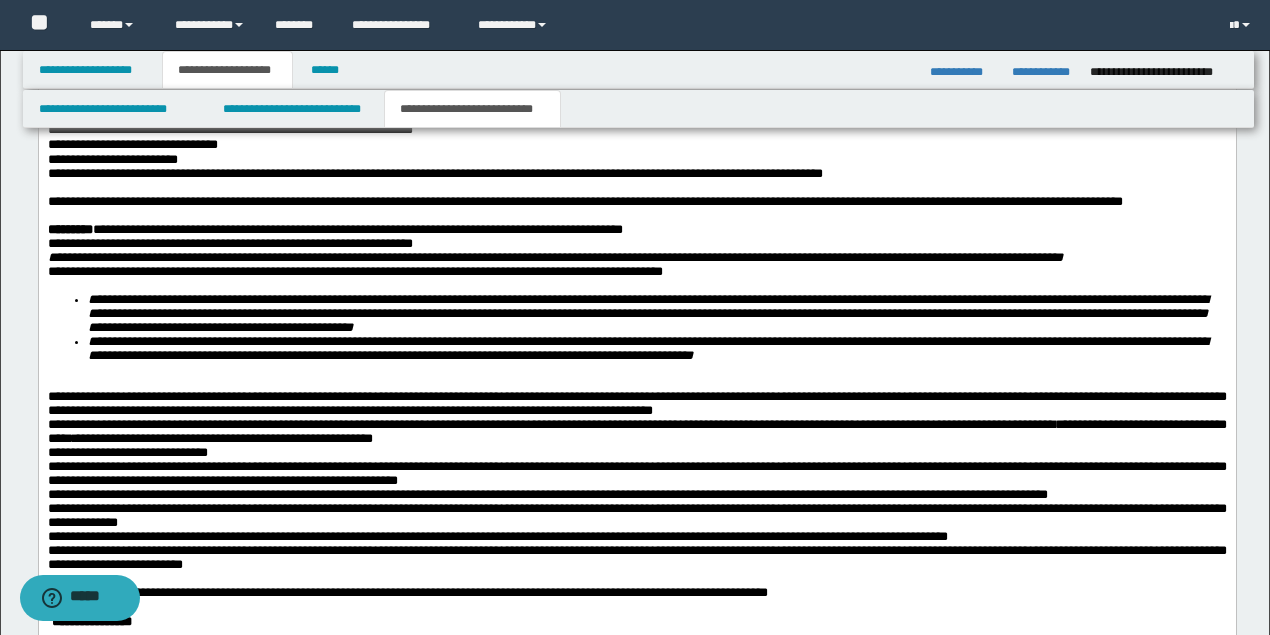 click on "**********" at bounding box center [647, 348] 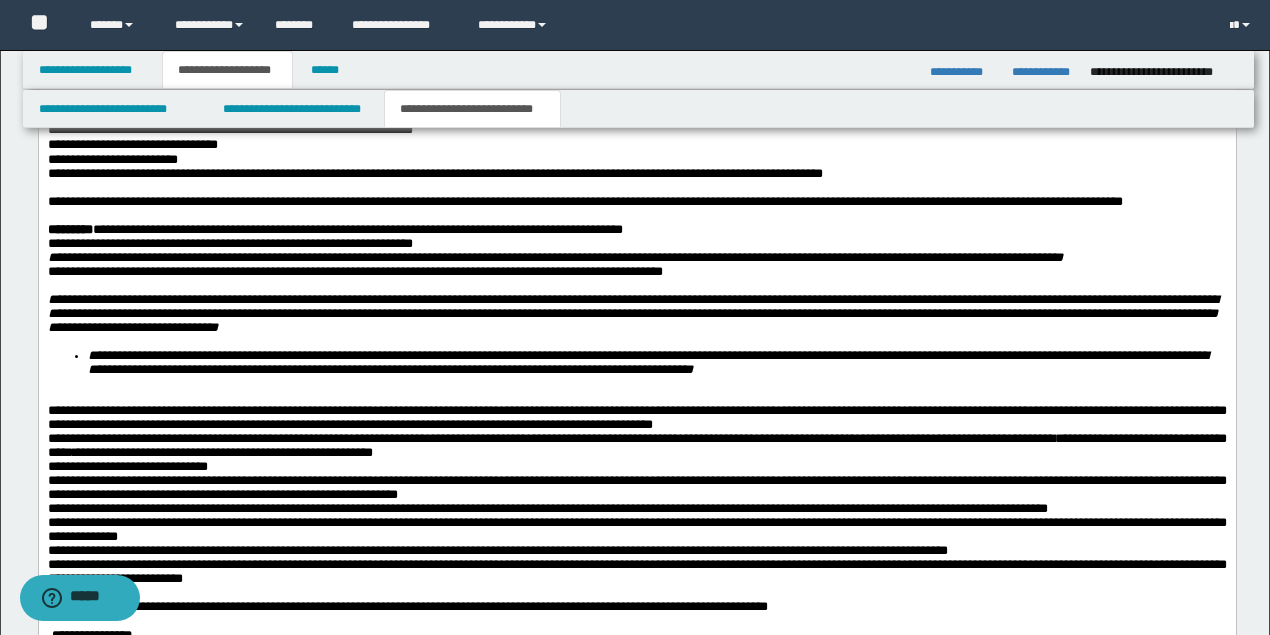 click on "**********" at bounding box center (636, 314) 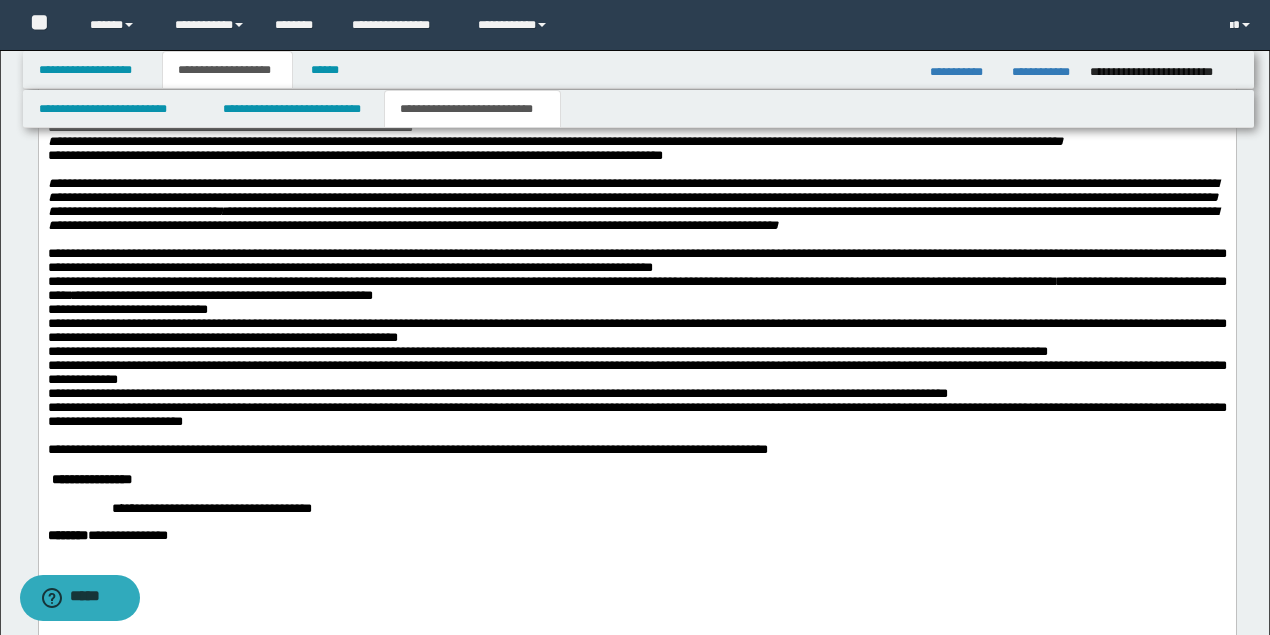 scroll, scrollTop: 2316, scrollLeft: 0, axis: vertical 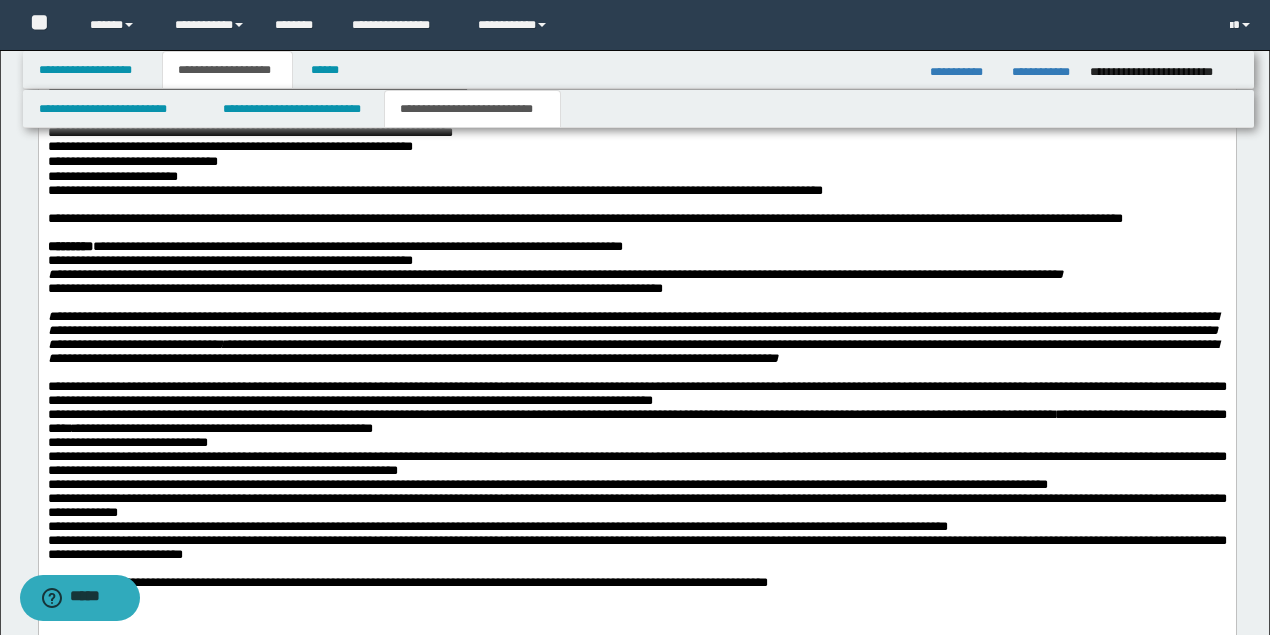 click at bounding box center [636, 303] 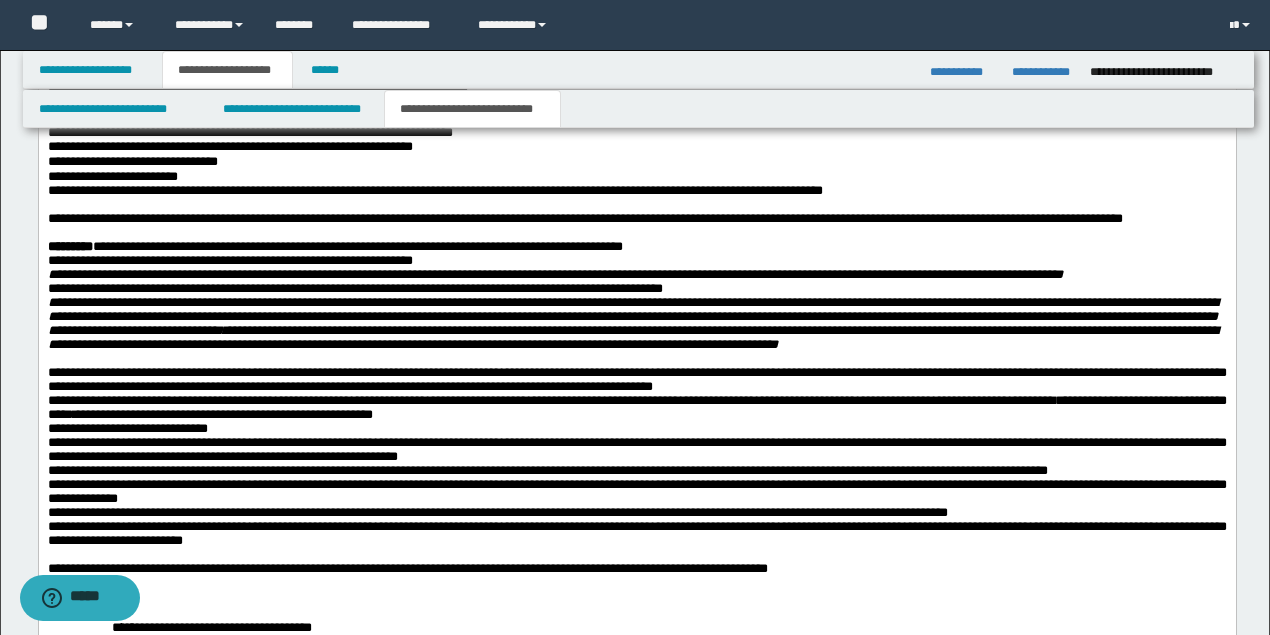 click on "**********" at bounding box center [636, 247] 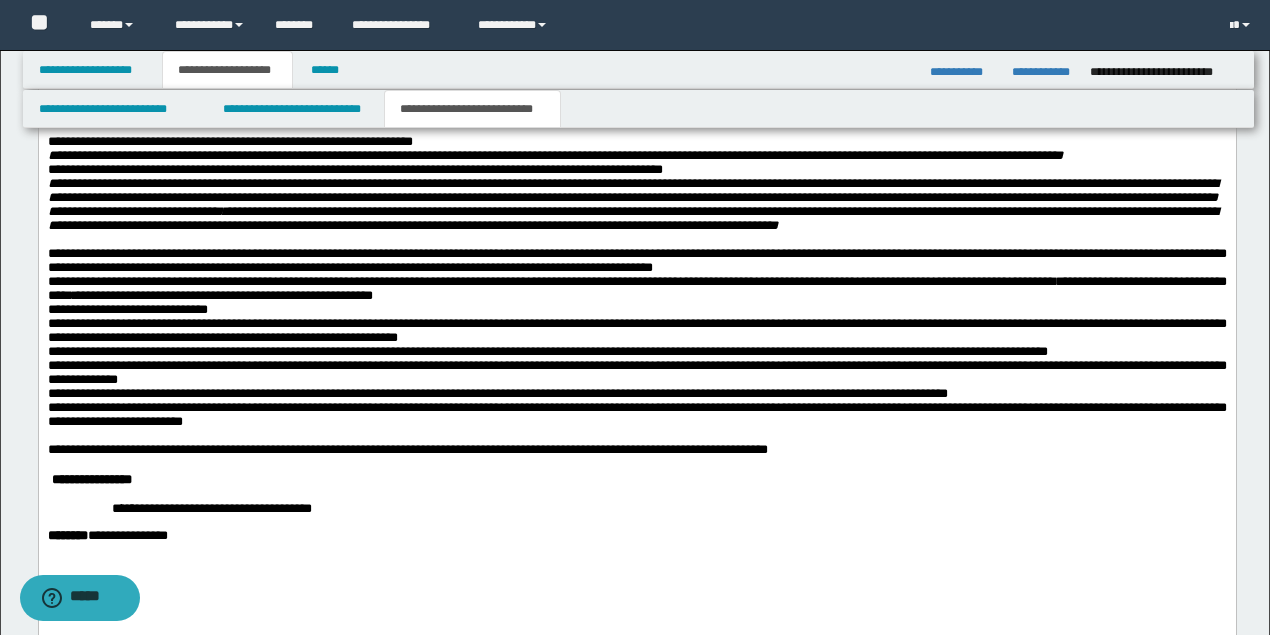 scroll, scrollTop: 2516, scrollLeft: 0, axis: vertical 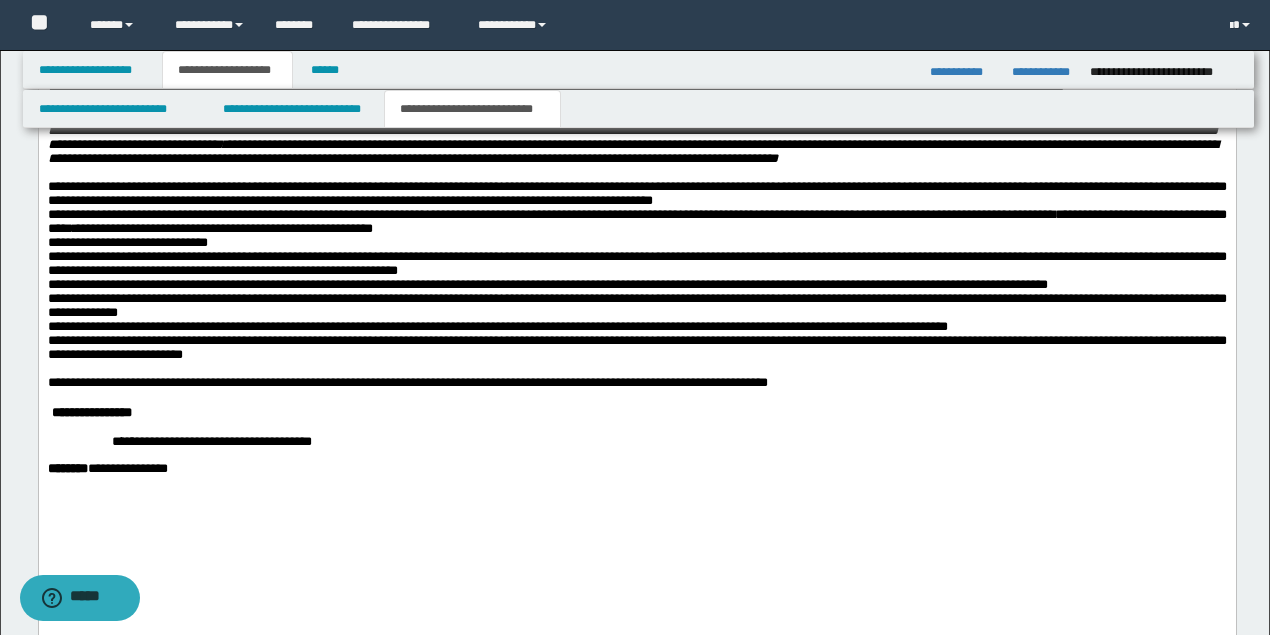 click on "**********" at bounding box center (636, -134) 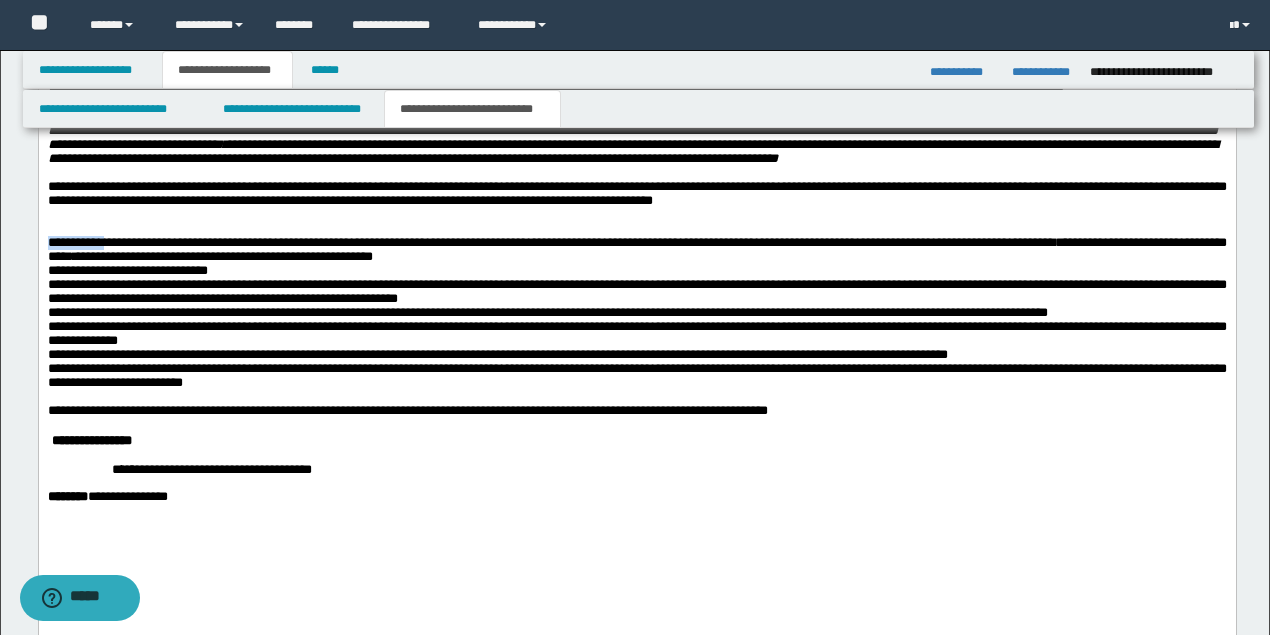 drag, startPoint x: 139, startPoint y: 375, endPoint x: 39, endPoint y: 372, distance: 100.04499 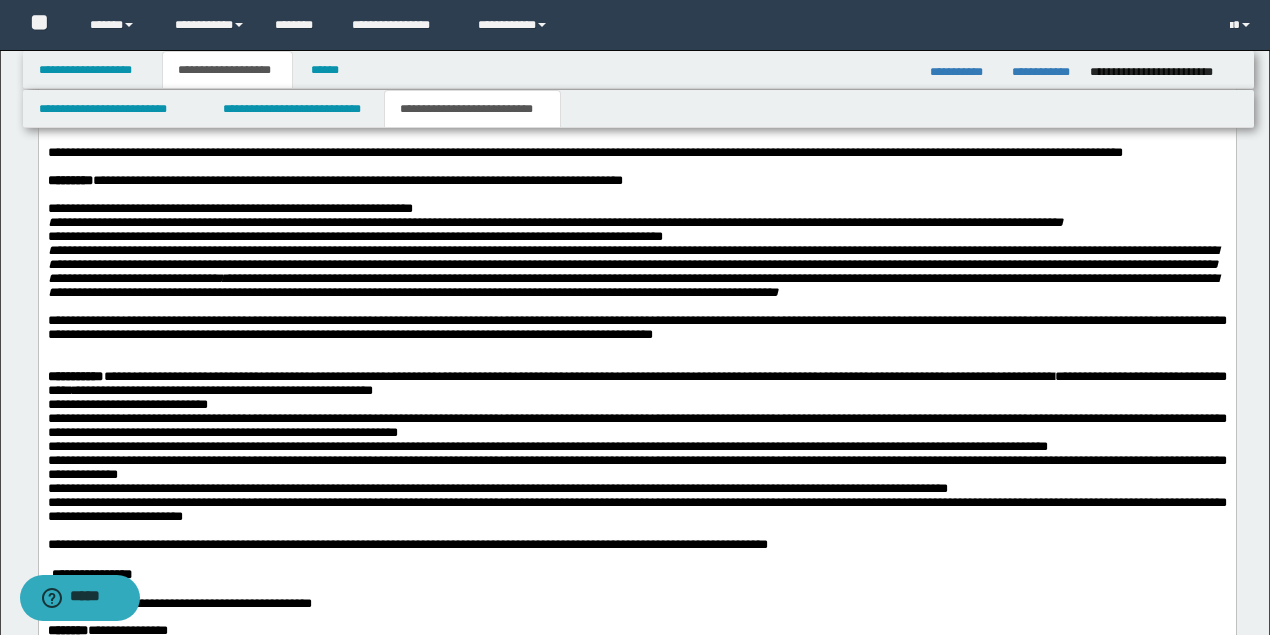 scroll, scrollTop: 2316, scrollLeft: 0, axis: vertical 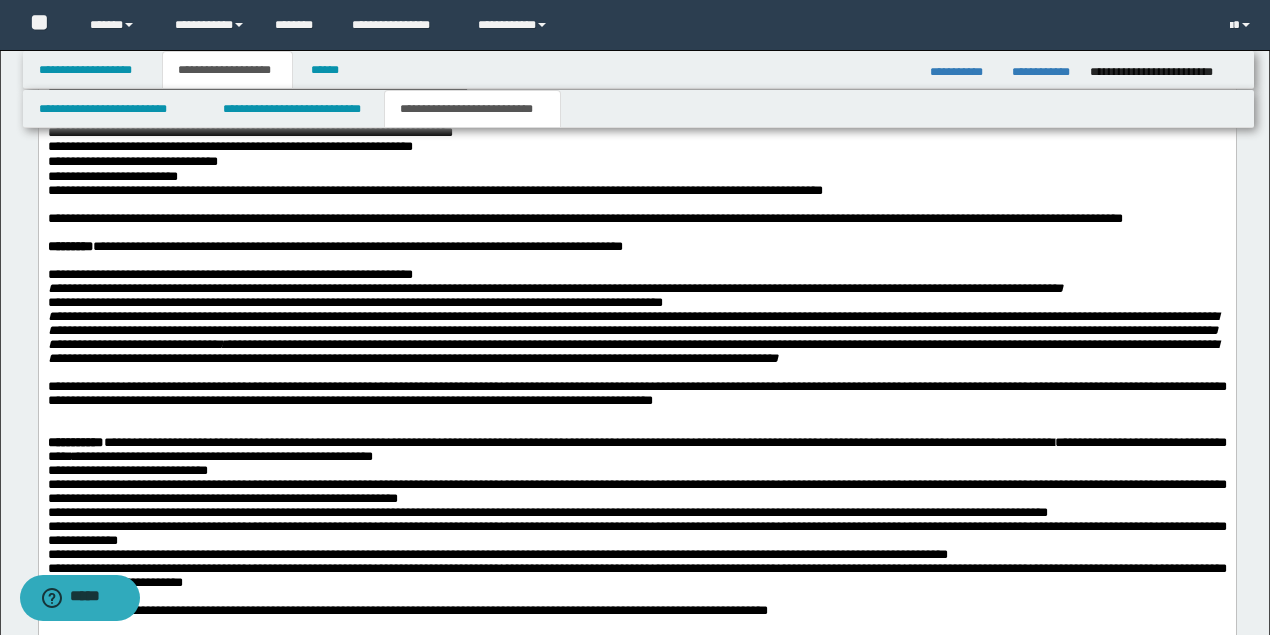 click on "**********" at bounding box center [334, 246] 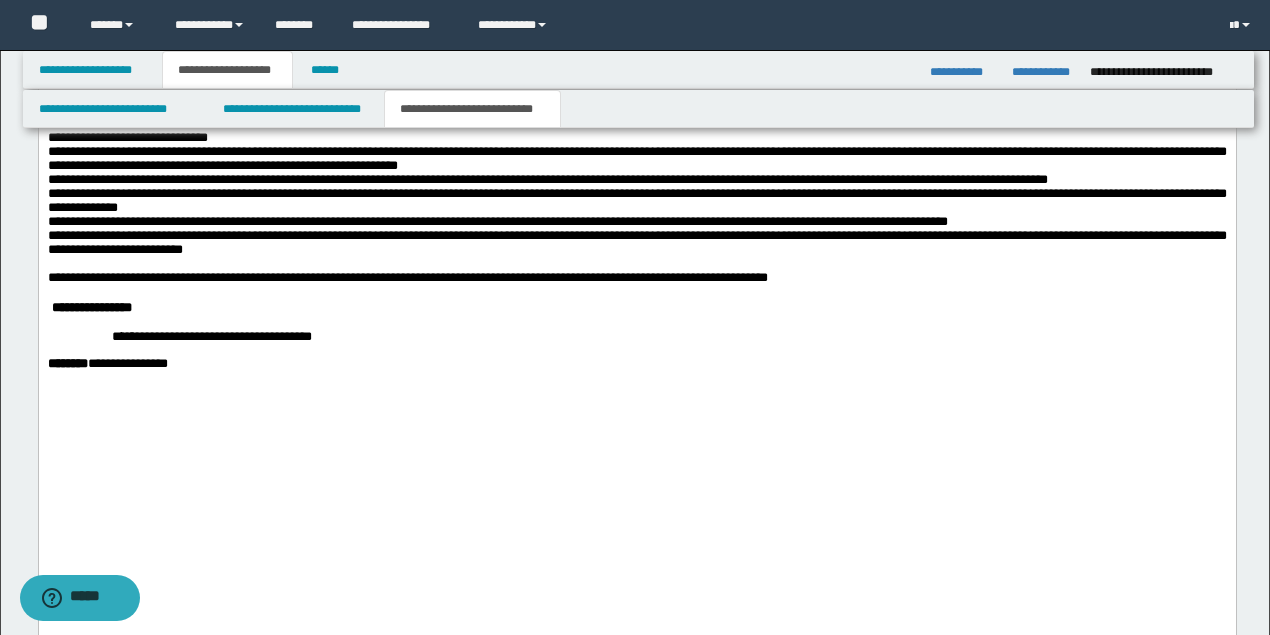 scroll, scrollTop: 2582, scrollLeft: 0, axis: vertical 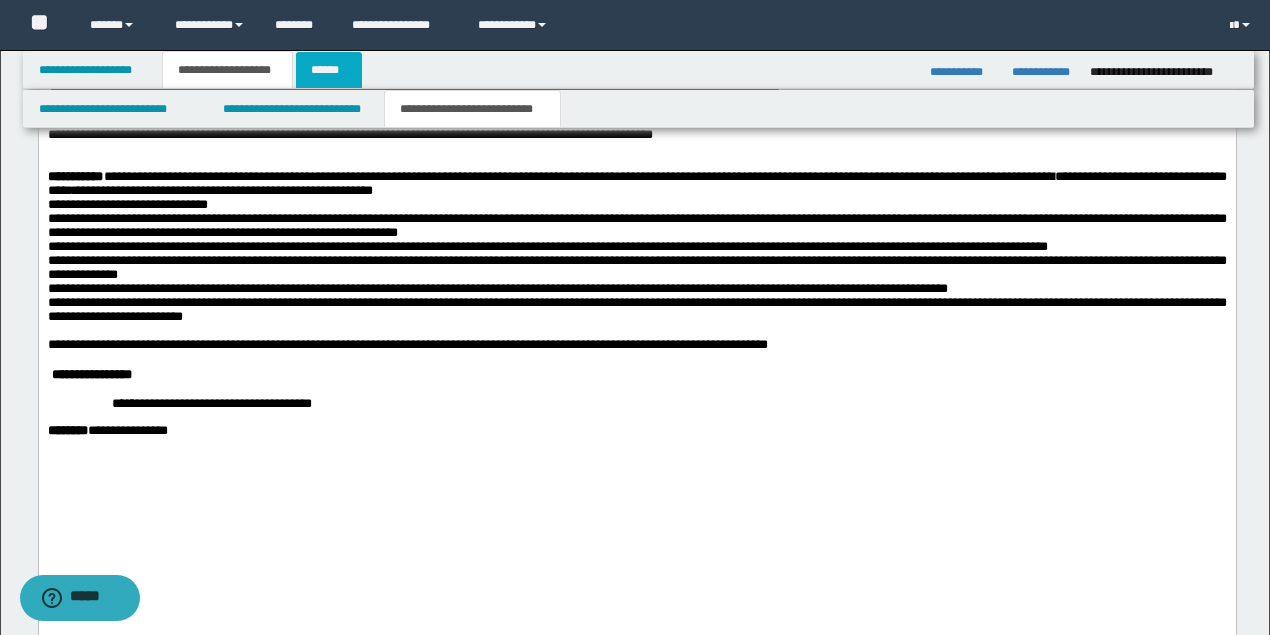 click on "******" at bounding box center [329, 70] 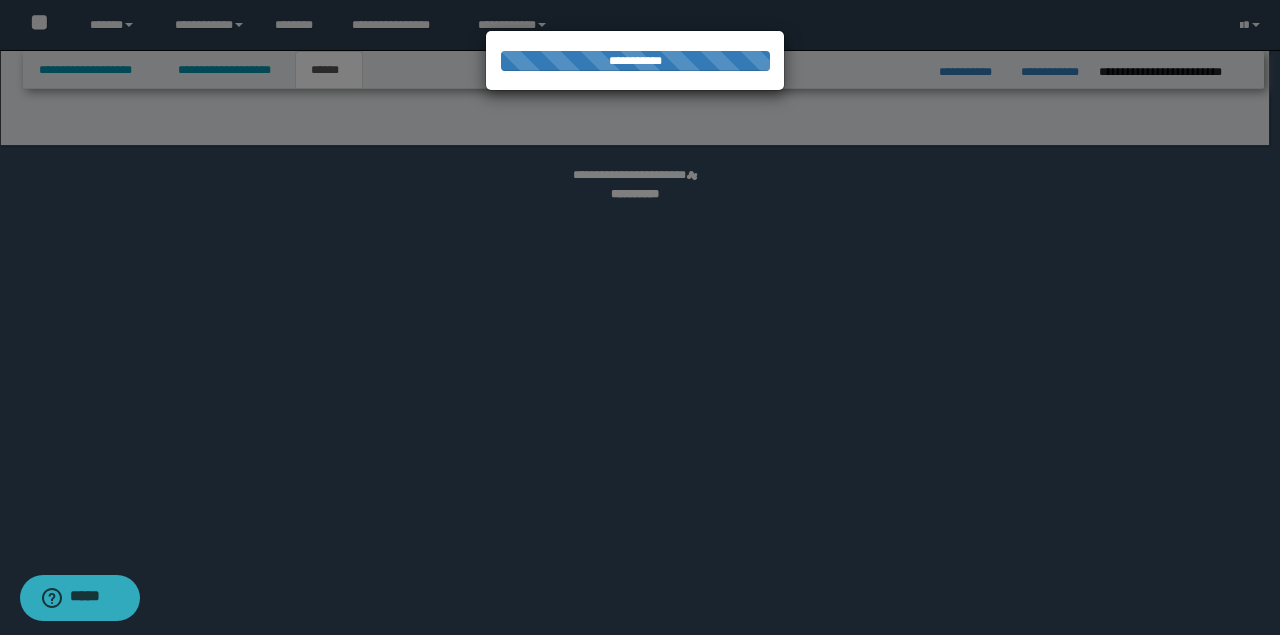 select on "*" 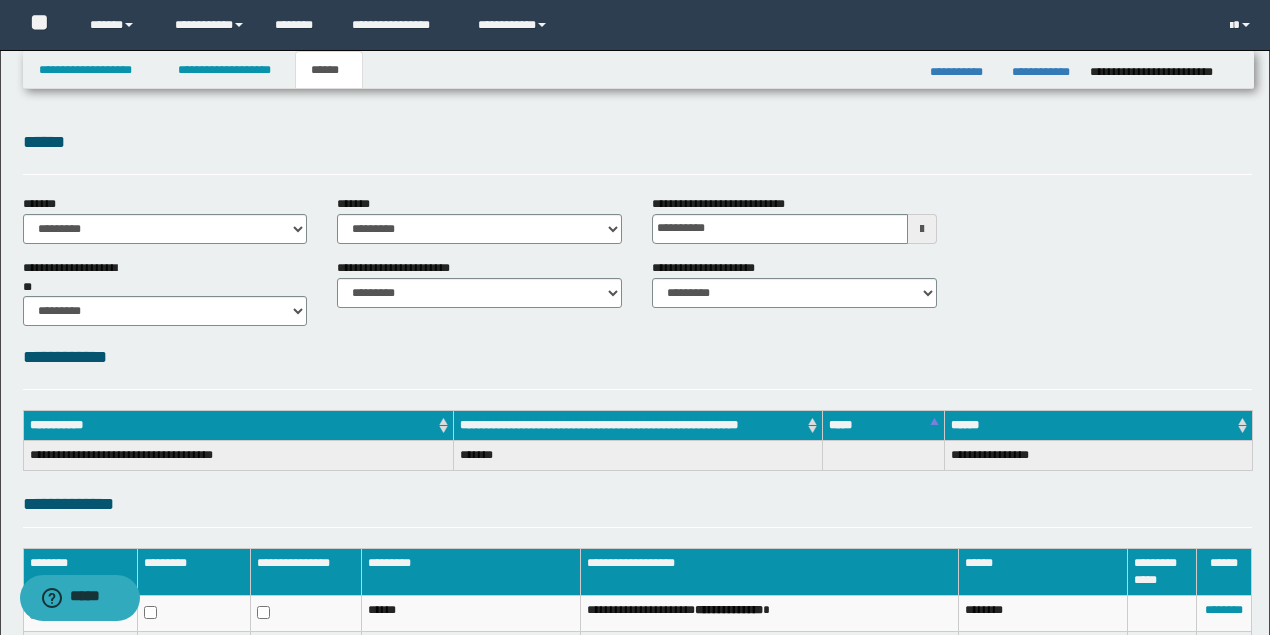 scroll, scrollTop: 295, scrollLeft: 0, axis: vertical 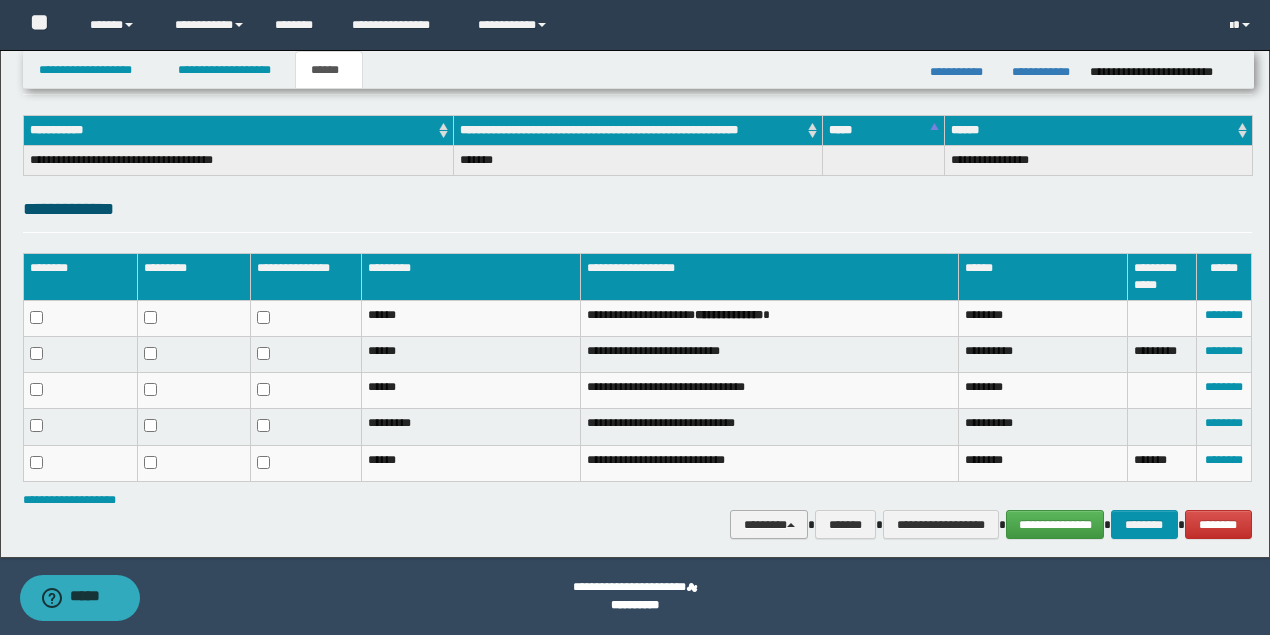 click on "********" at bounding box center [769, 524] 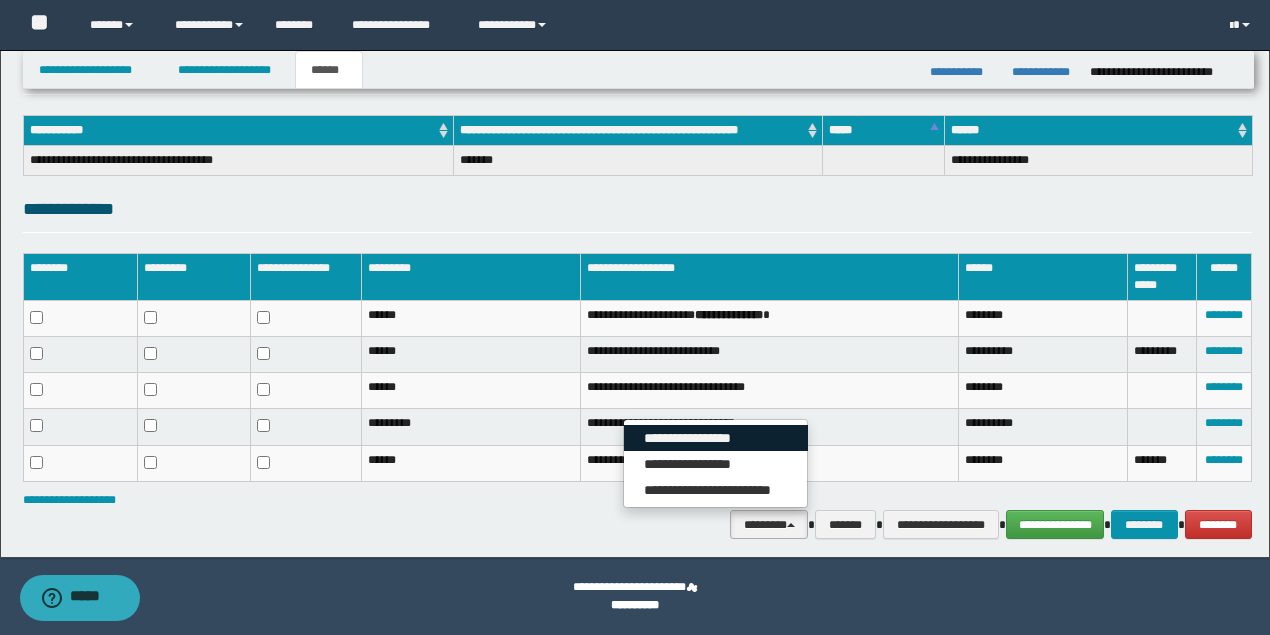 click on "**********" at bounding box center (716, 438) 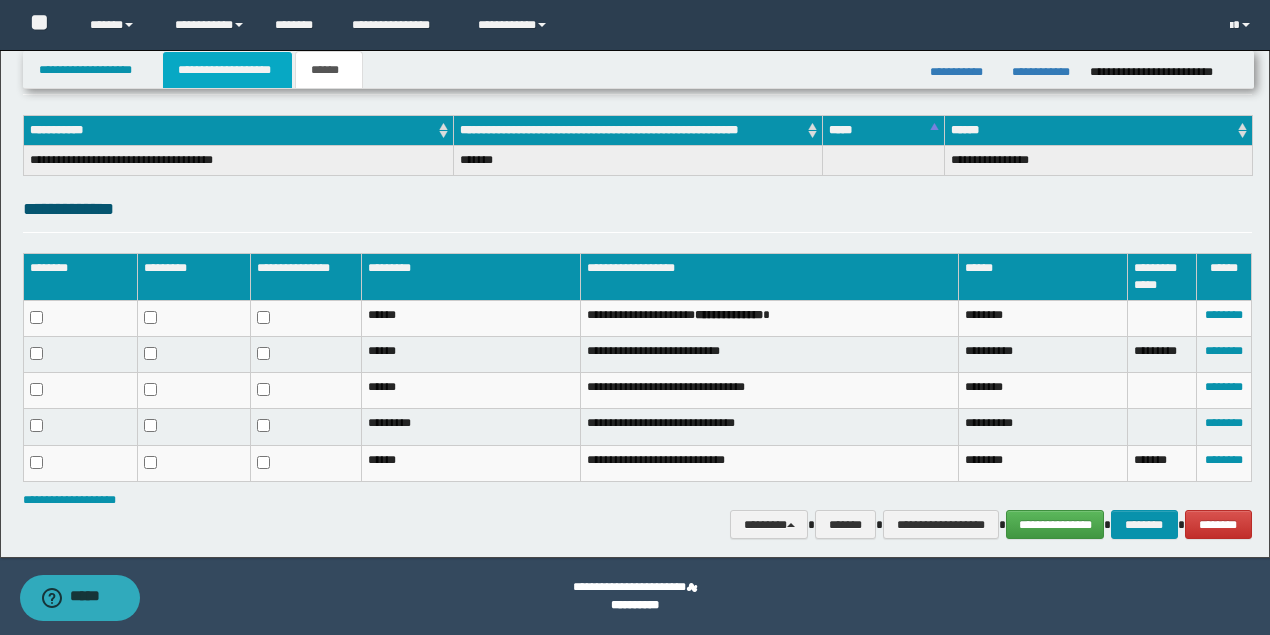 click on "**********" at bounding box center (227, 70) 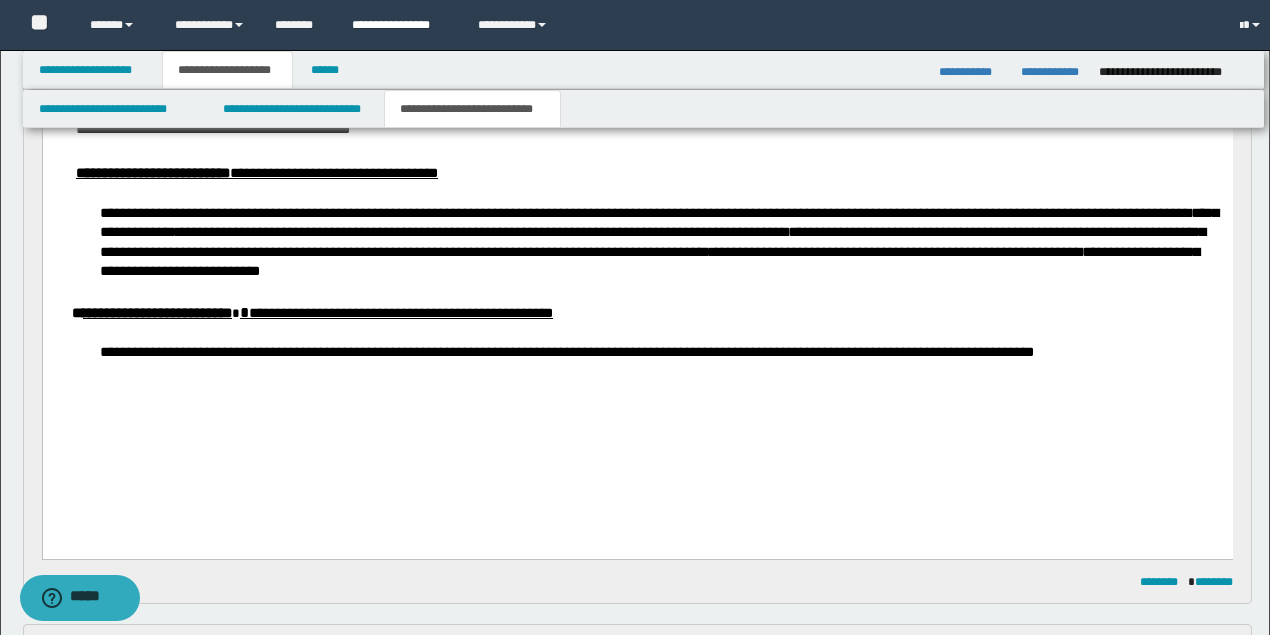 scroll, scrollTop: 326, scrollLeft: 0, axis: vertical 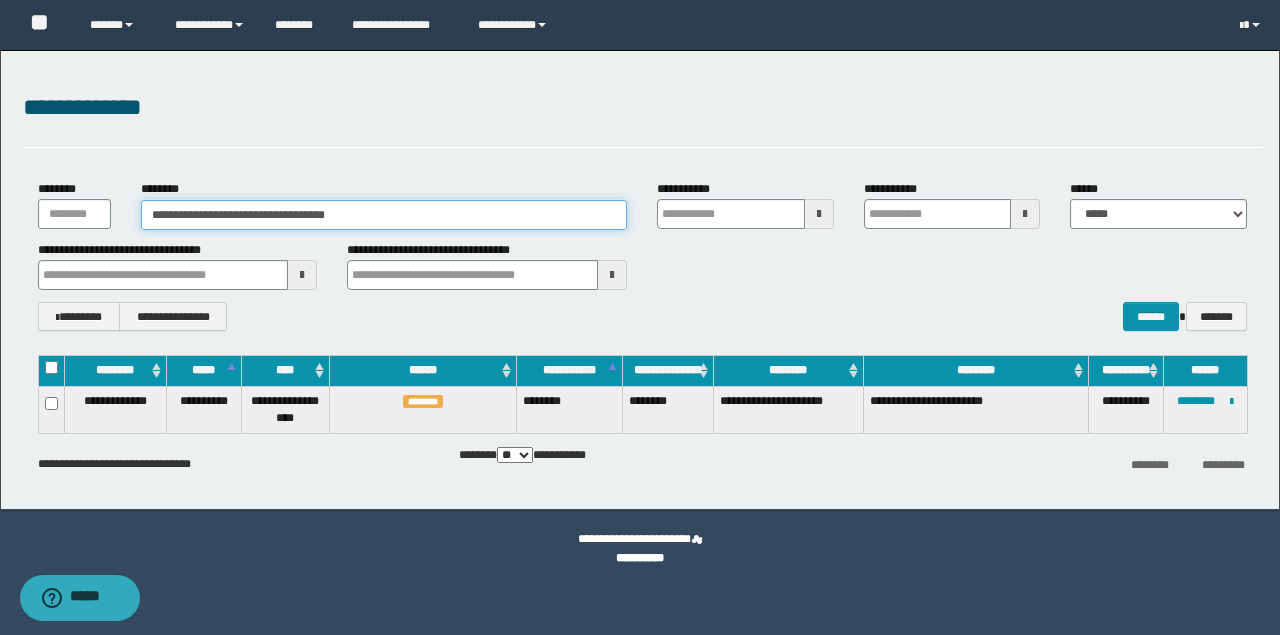 drag, startPoint x: 405, startPoint y: 219, endPoint x: -104, endPoint y: 142, distance: 514.7912 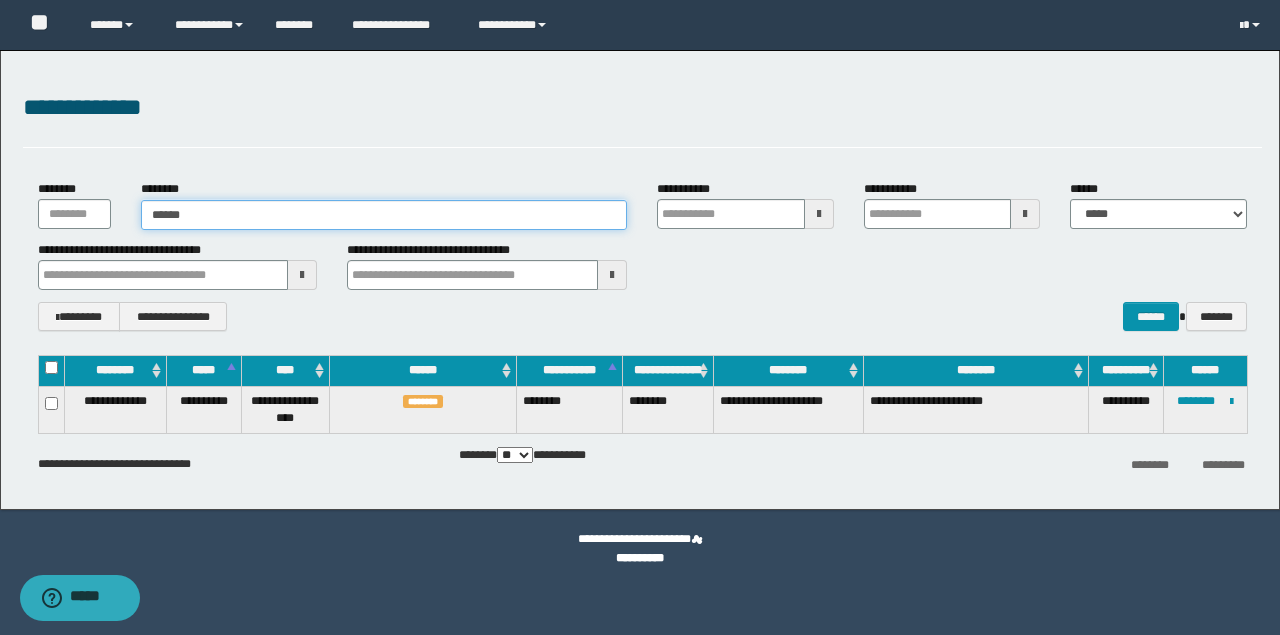 type on "*******" 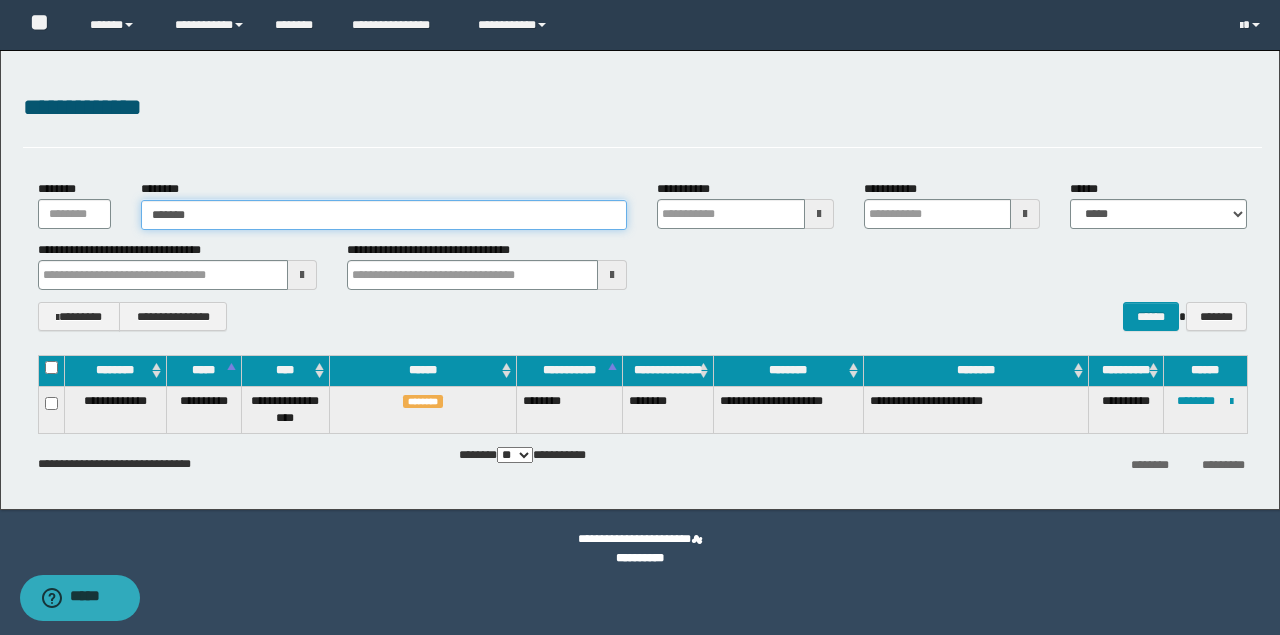 type on "*******" 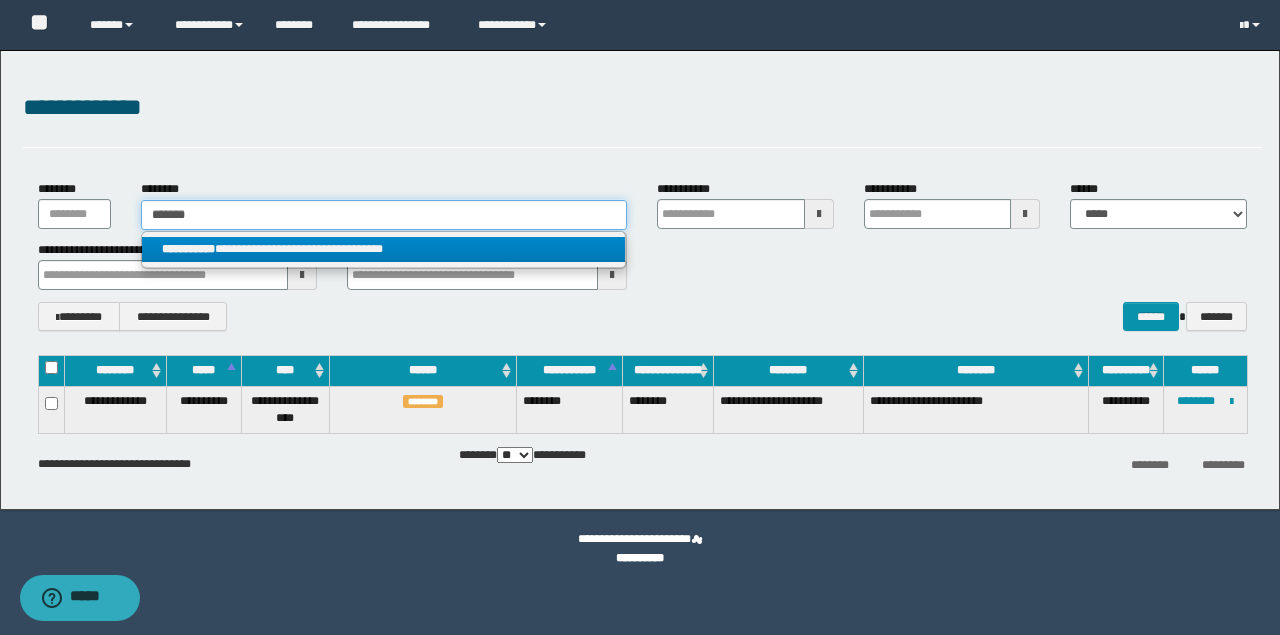 type on "*******" 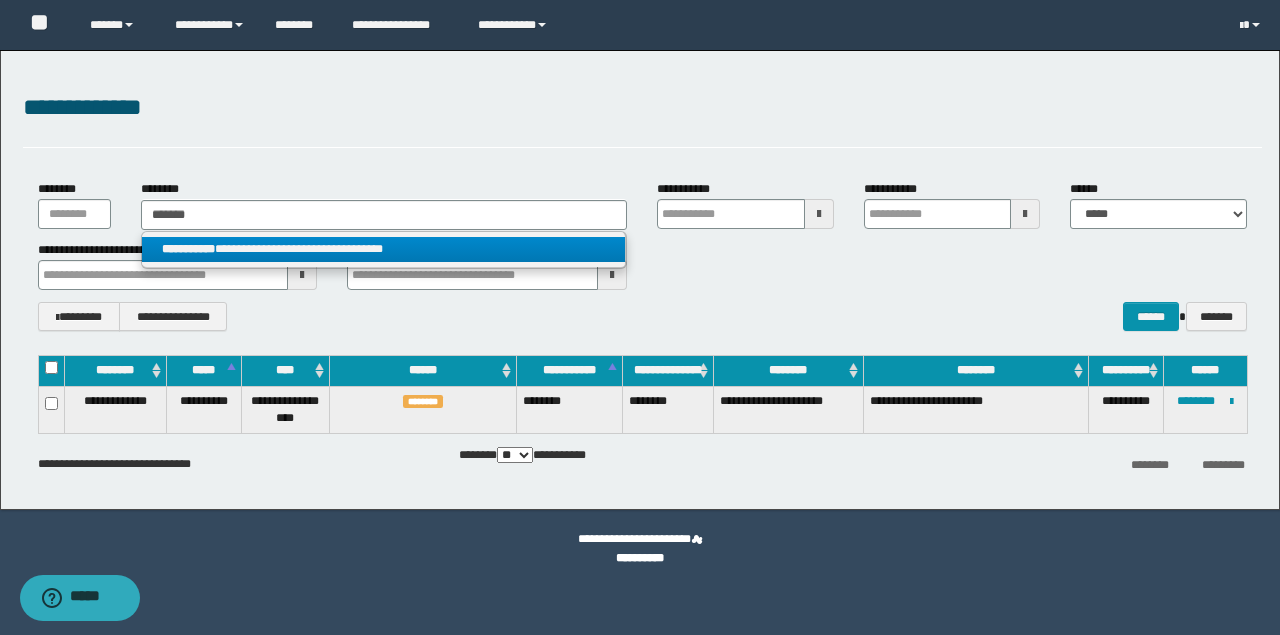 click on "**********" at bounding box center (384, 249) 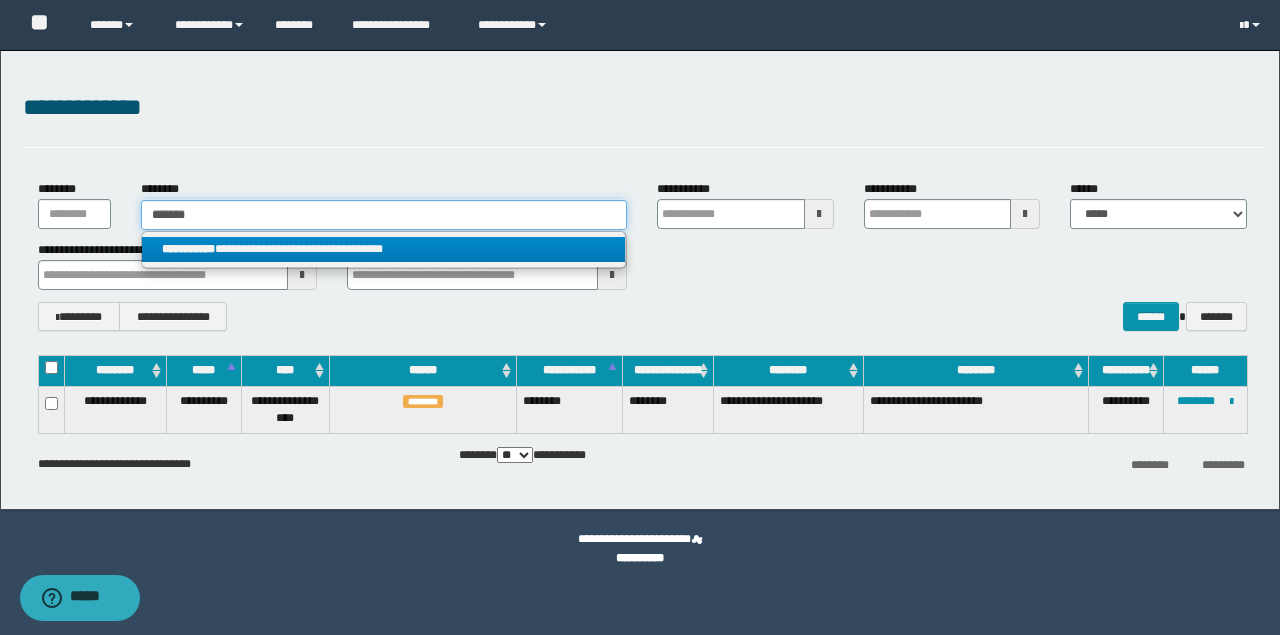 type 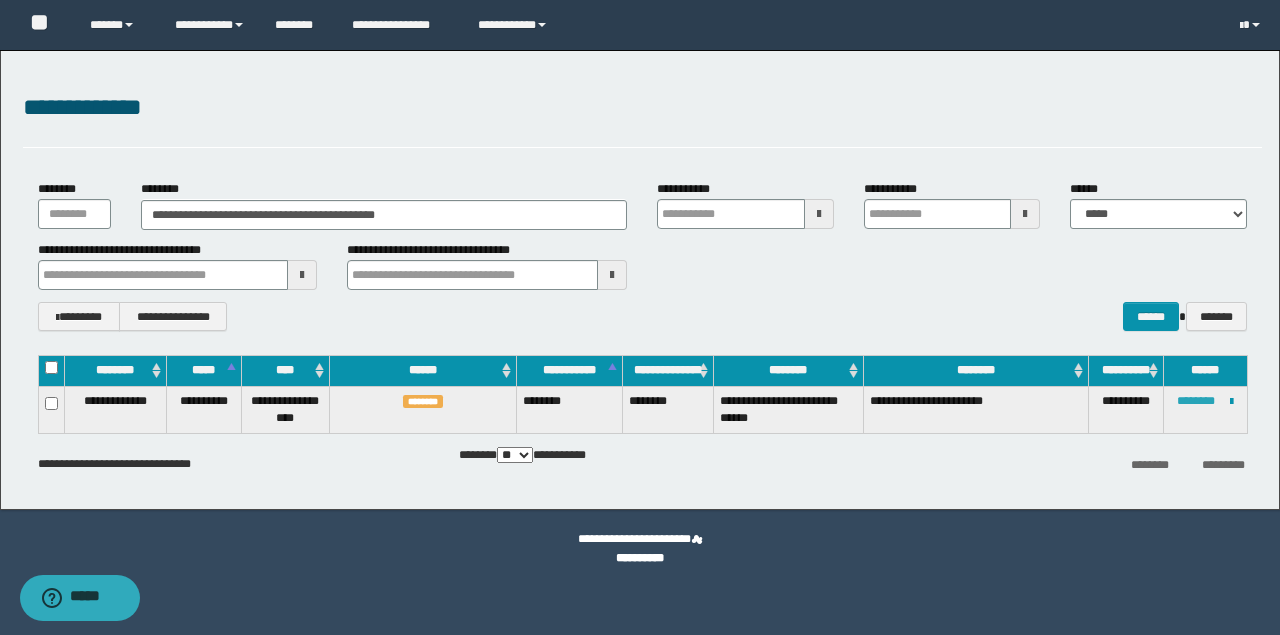 click on "********" at bounding box center (1196, 401) 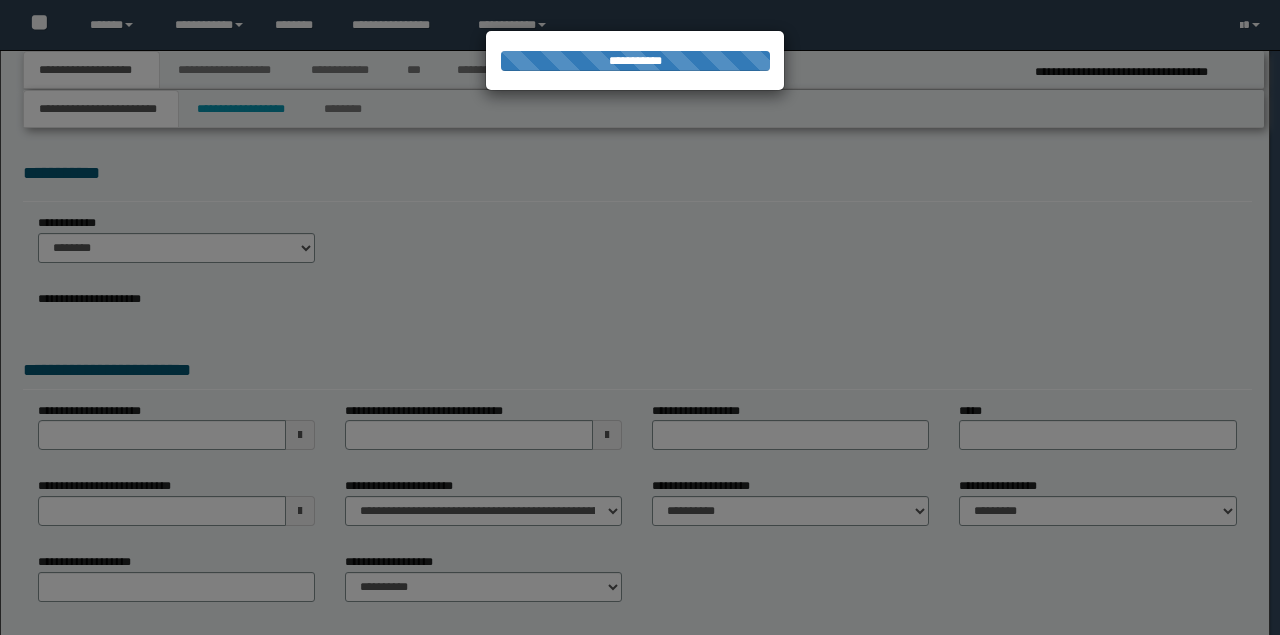 scroll, scrollTop: 0, scrollLeft: 0, axis: both 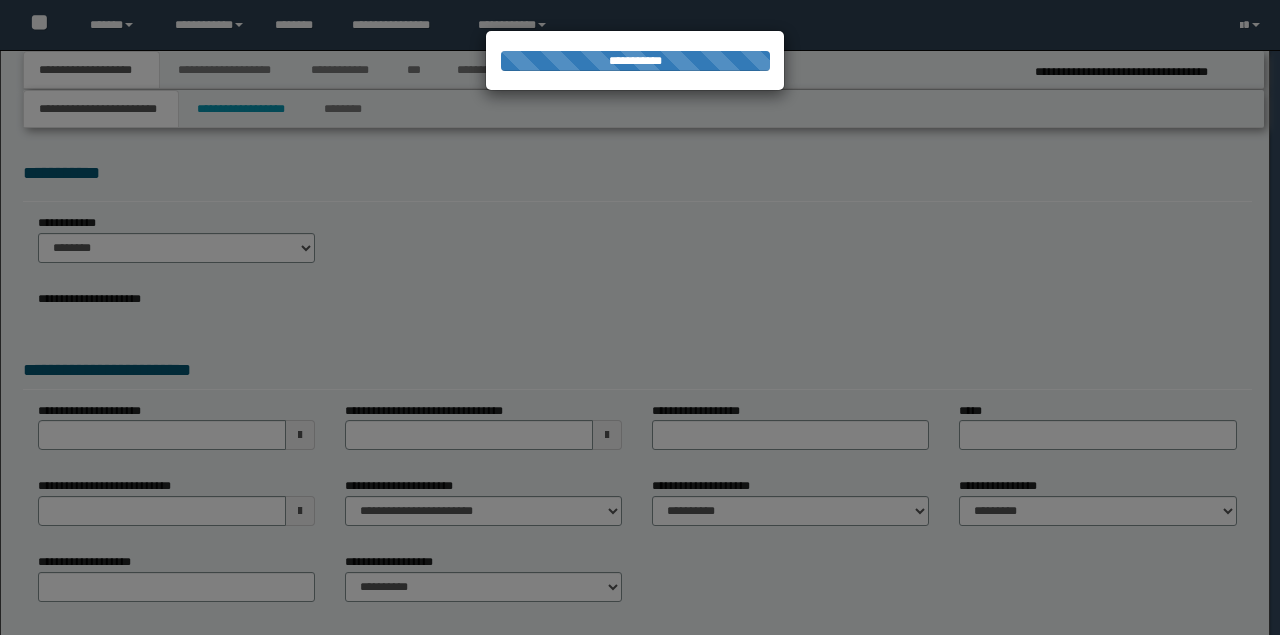 select on "*" 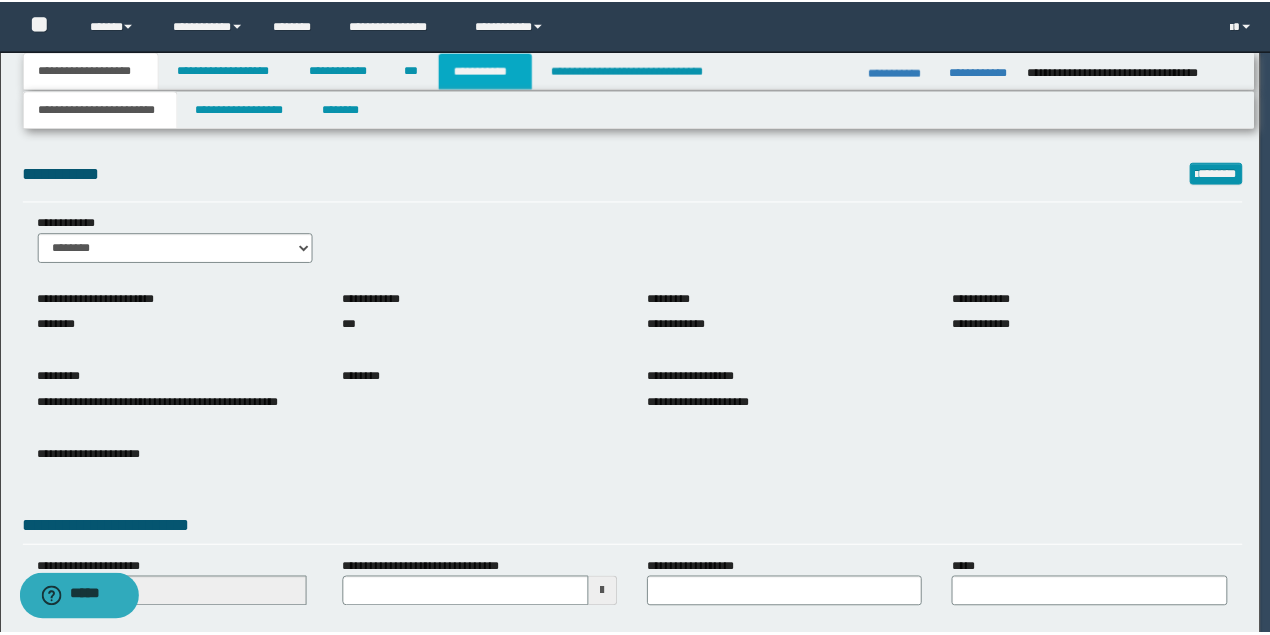 scroll, scrollTop: 0, scrollLeft: 0, axis: both 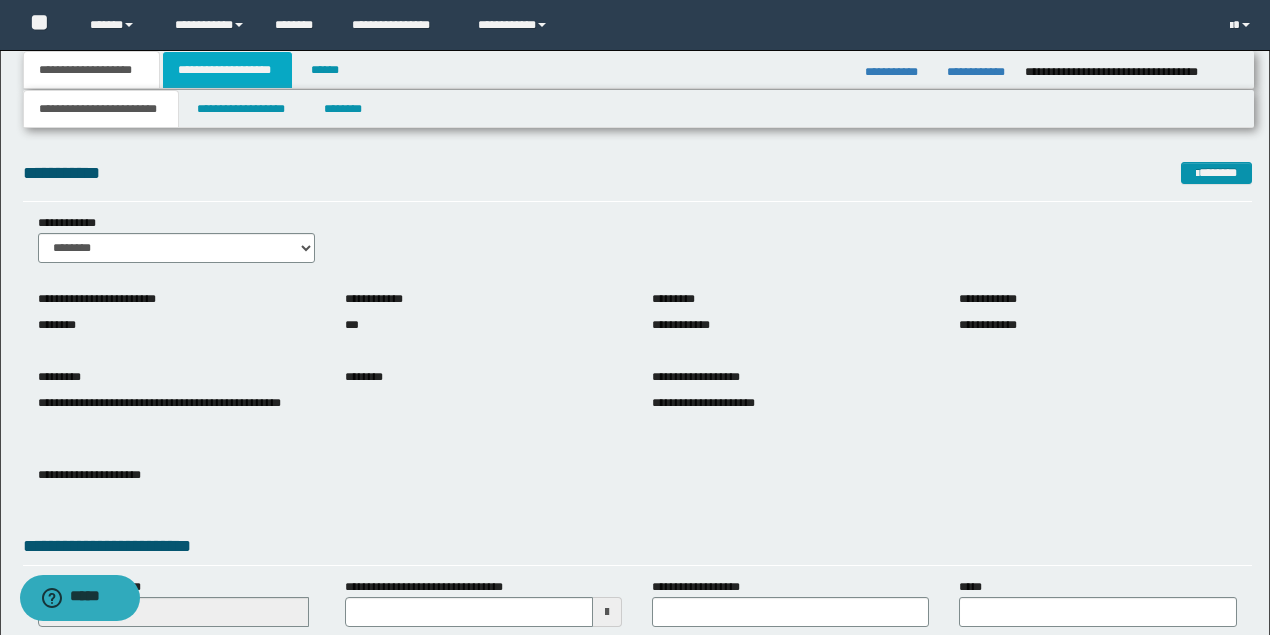 click on "**********" at bounding box center [227, 70] 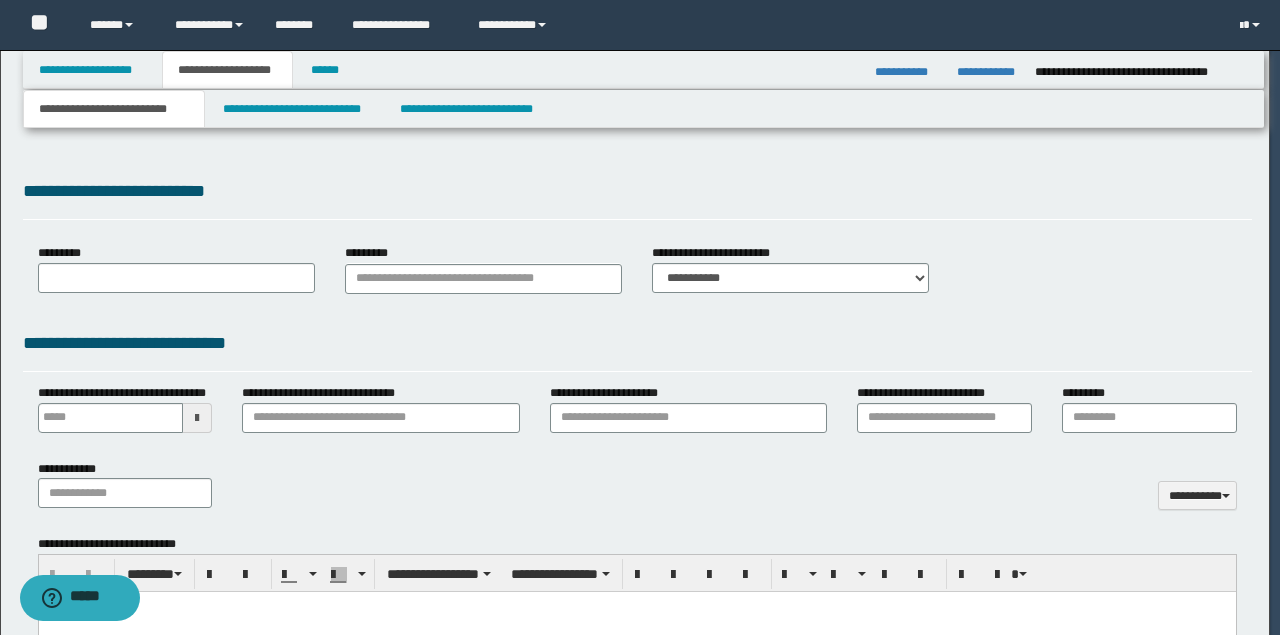 type 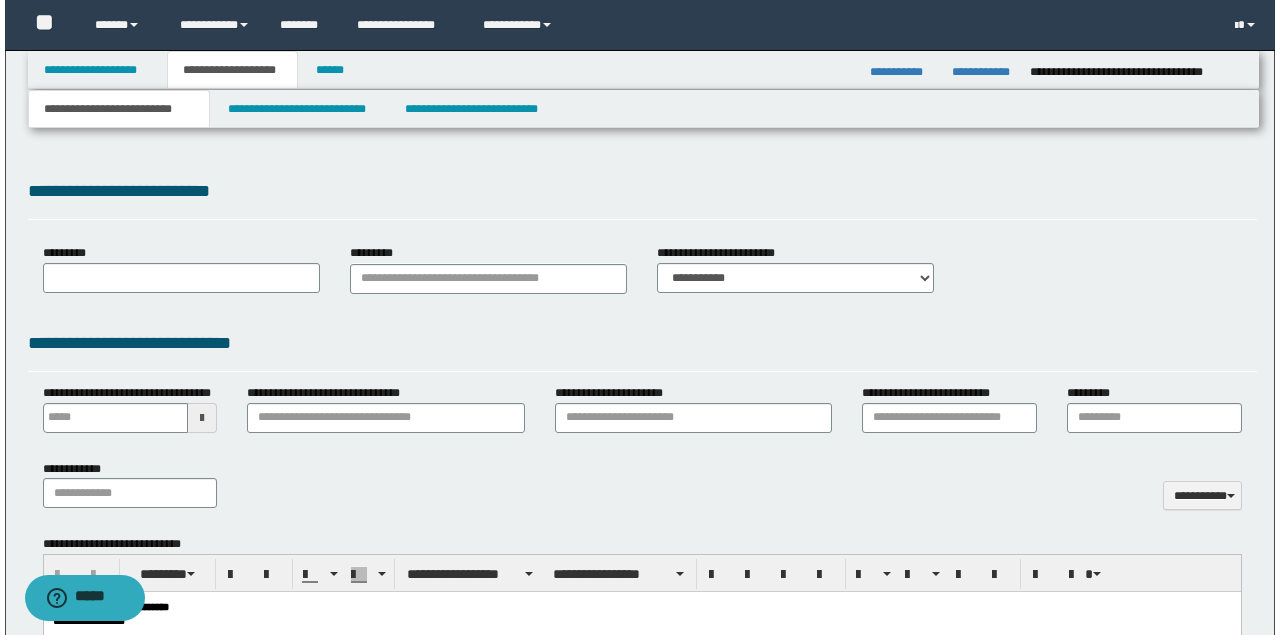 scroll, scrollTop: 0, scrollLeft: 0, axis: both 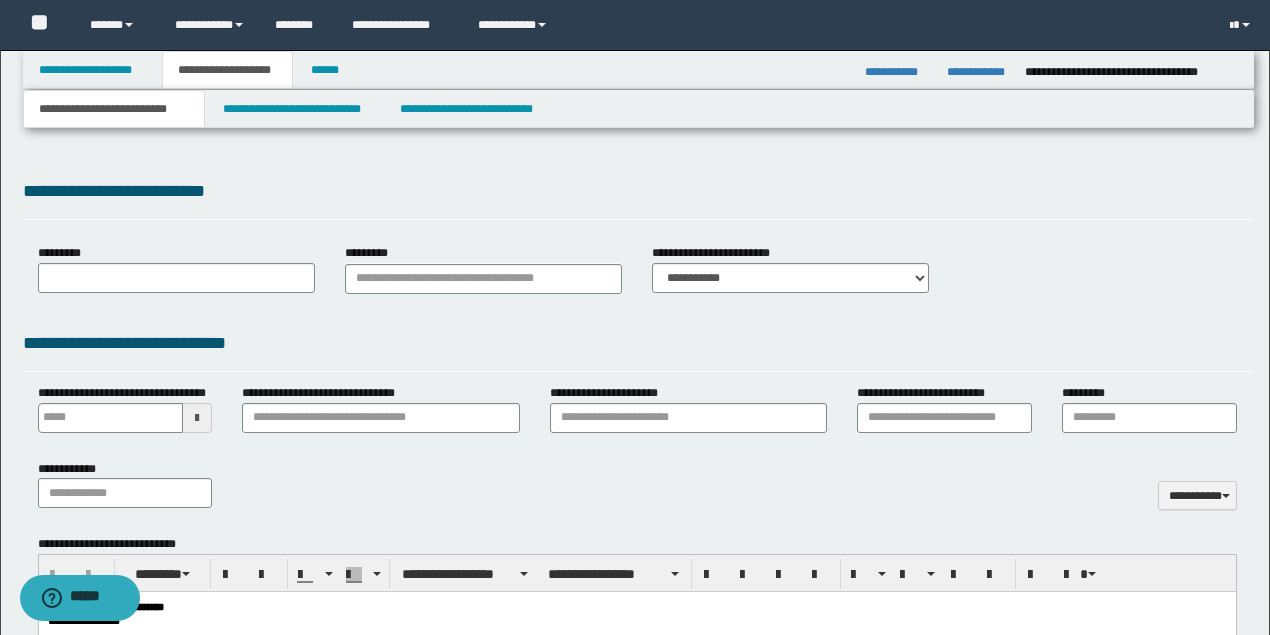 type on "**********" 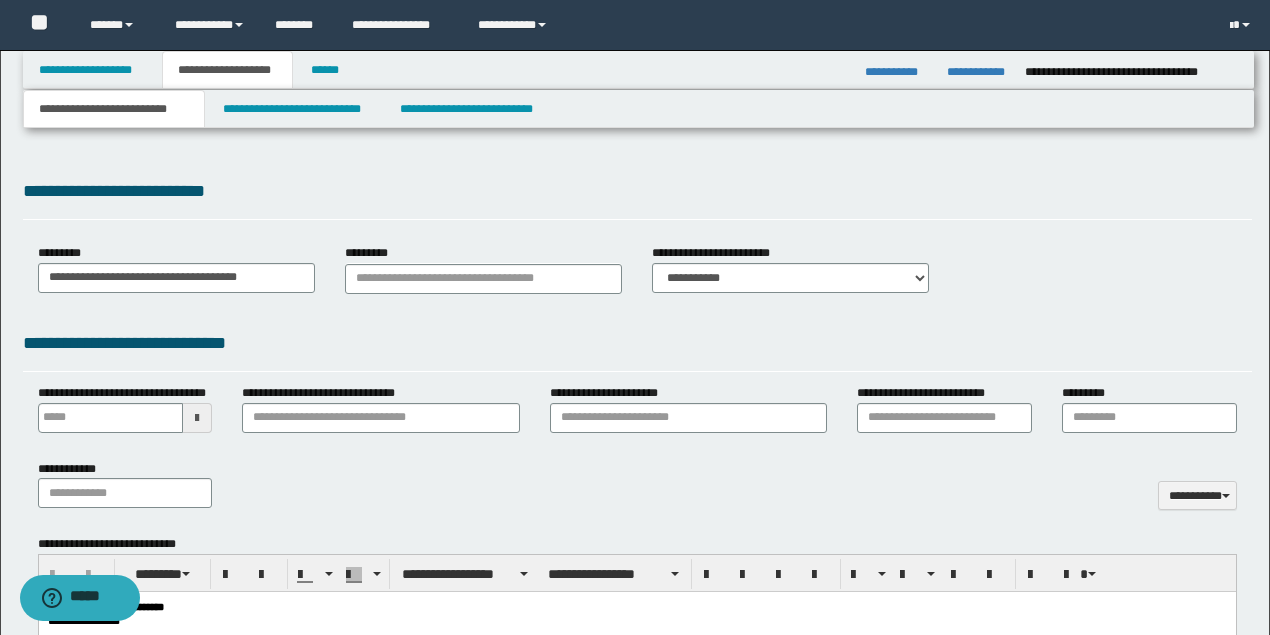 select on "*" 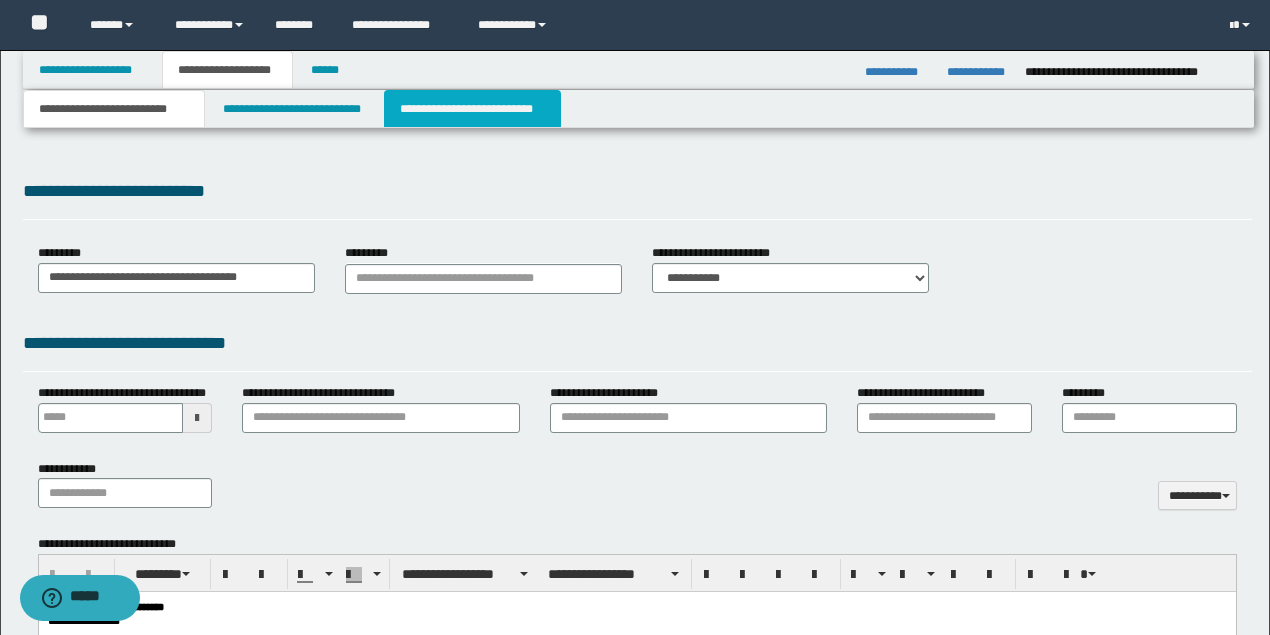 click on "**********" at bounding box center (472, 109) 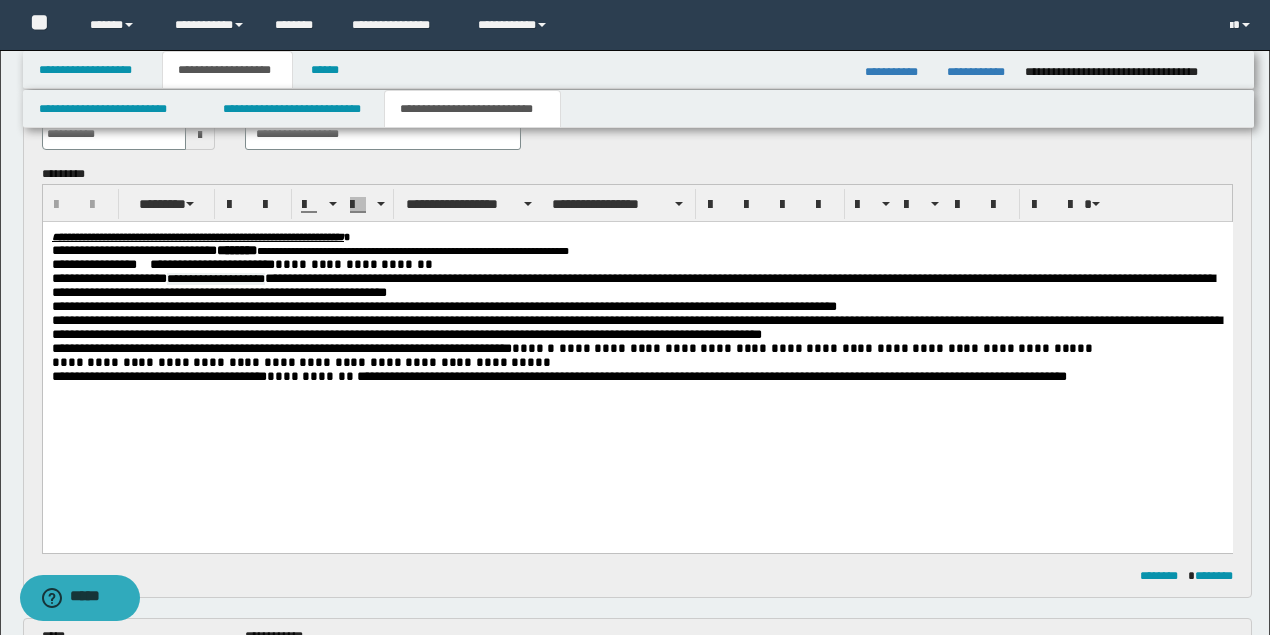 scroll, scrollTop: 200, scrollLeft: 0, axis: vertical 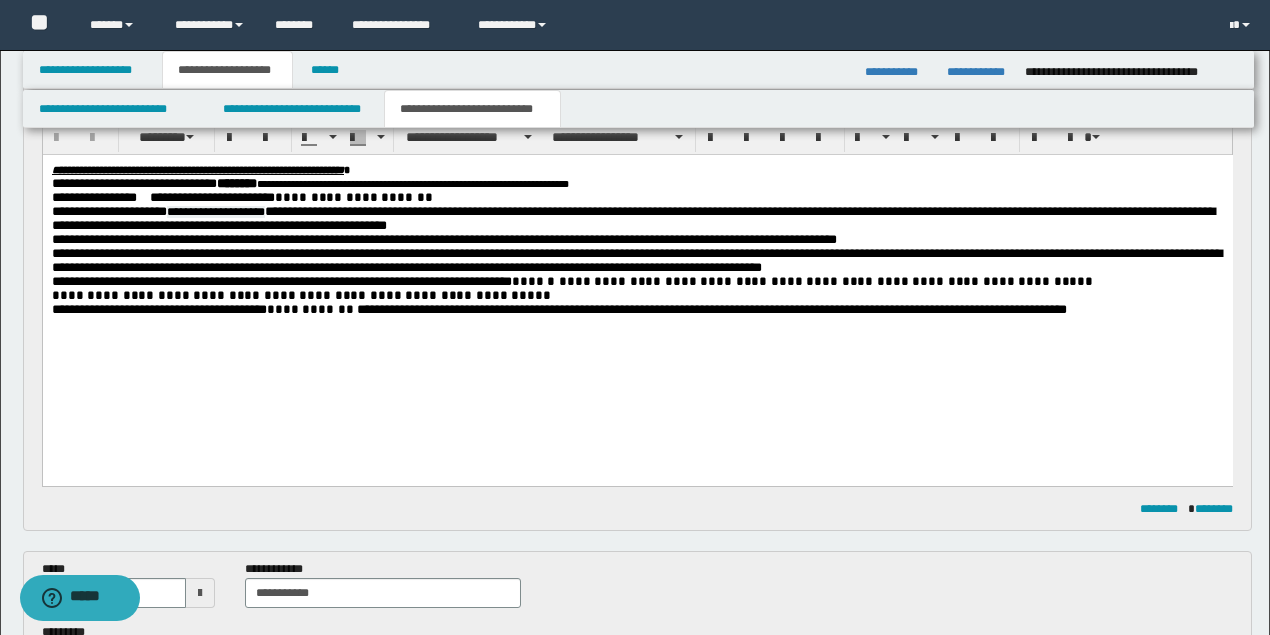click on "**********" at bounding box center [636, 259] 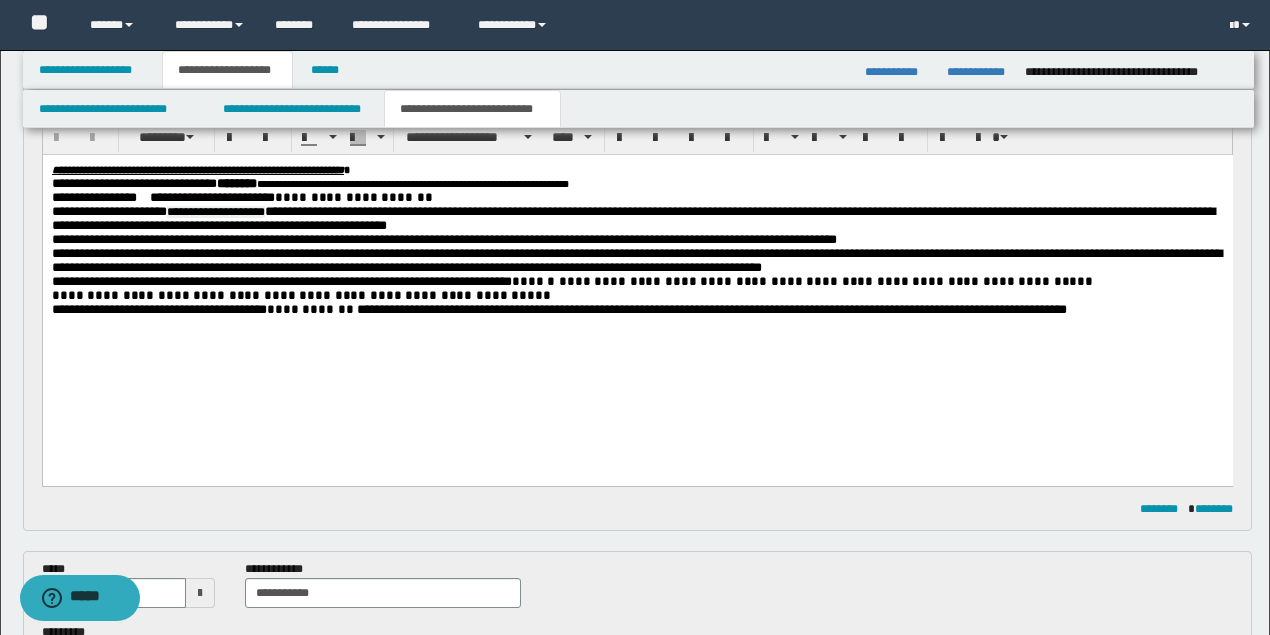 scroll, scrollTop: 133, scrollLeft: 0, axis: vertical 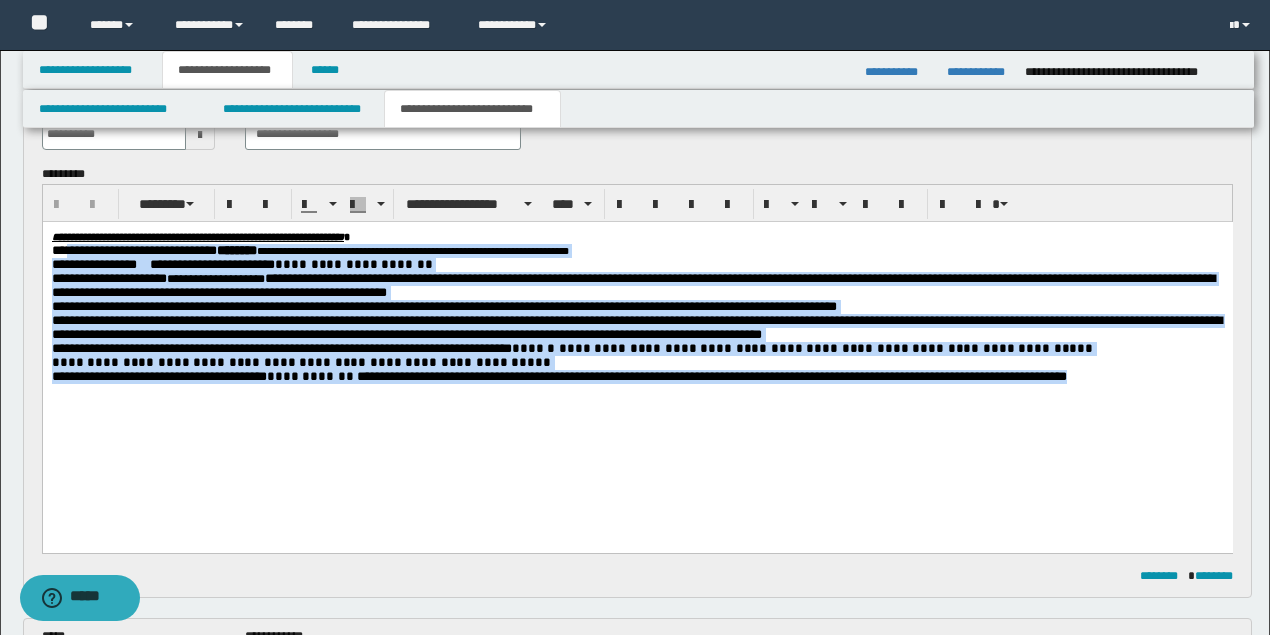 drag, startPoint x: 145, startPoint y: 395, endPoint x: 405, endPoint y: 345, distance: 264.76404 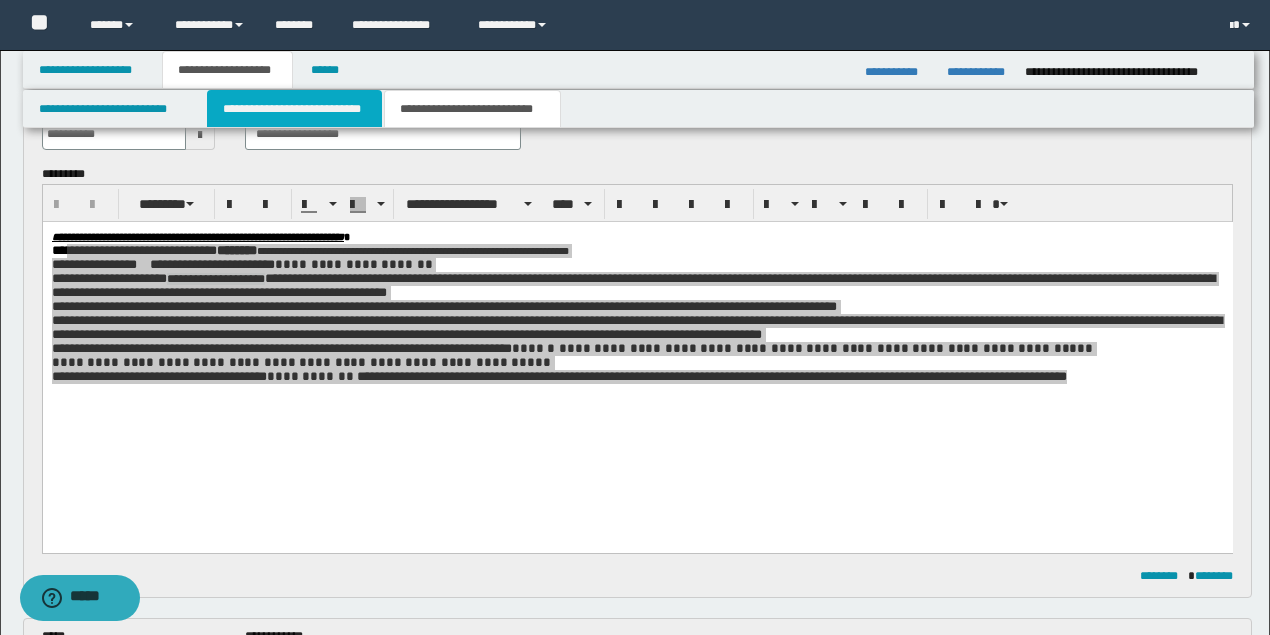 drag, startPoint x: 248, startPoint y: 118, endPoint x: 340, endPoint y: 184, distance: 113.22544 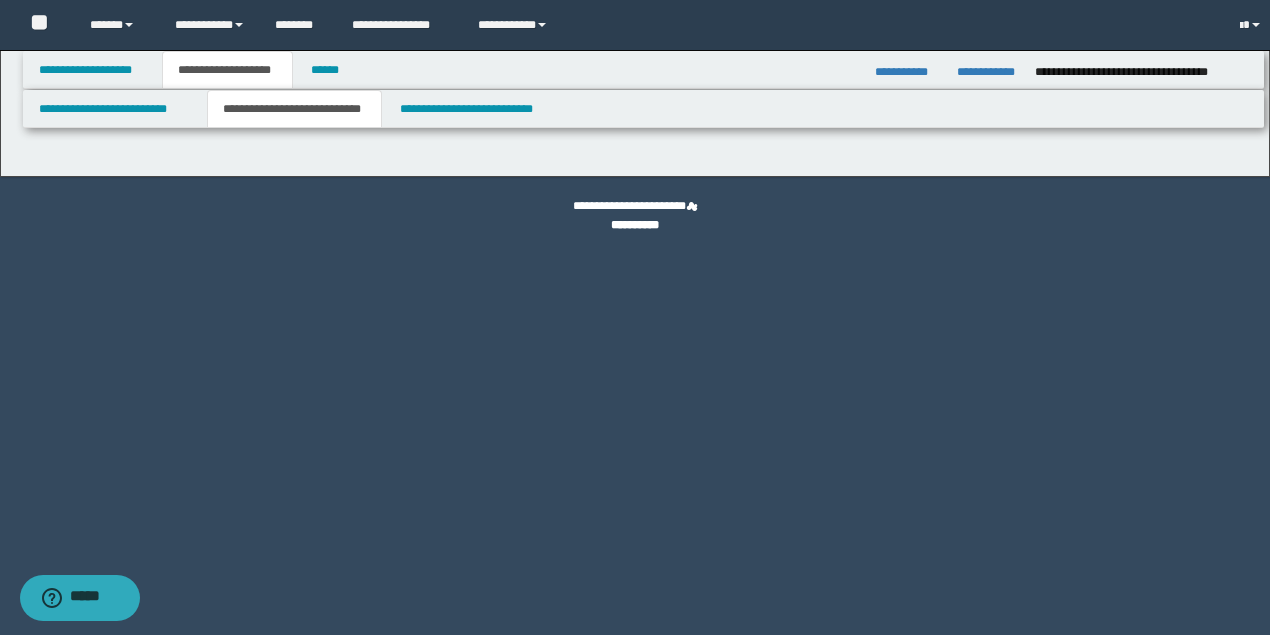scroll, scrollTop: 0, scrollLeft: 0, axis: both 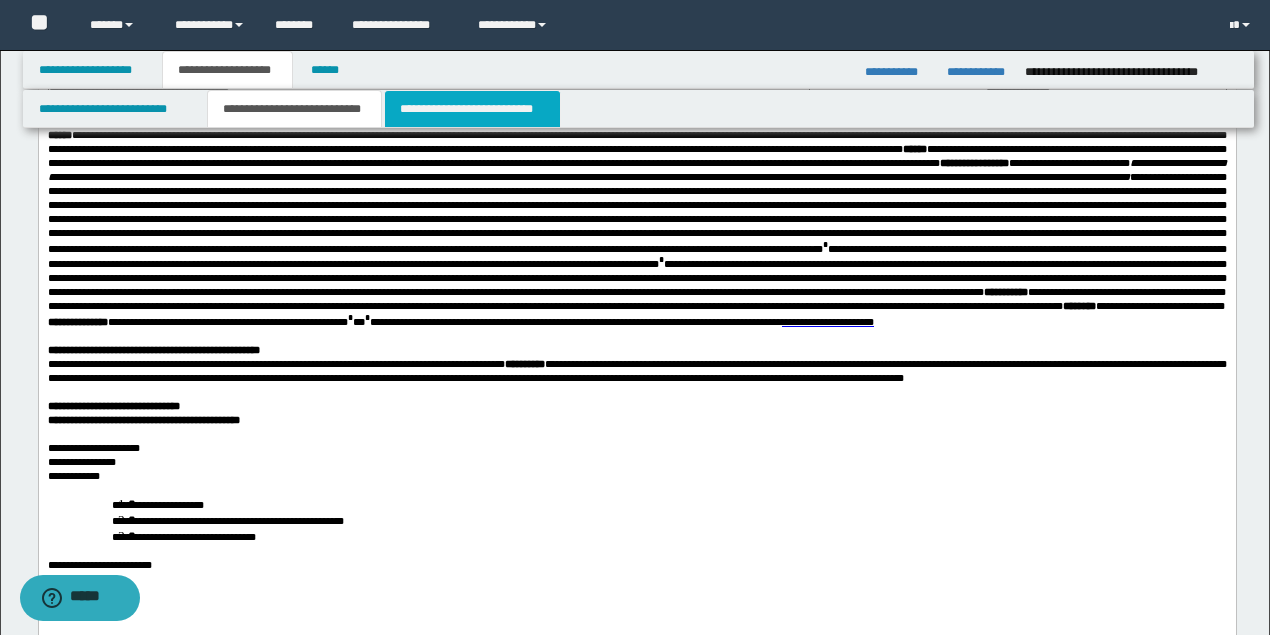 click on "**********" at bounding box center (472, 109) 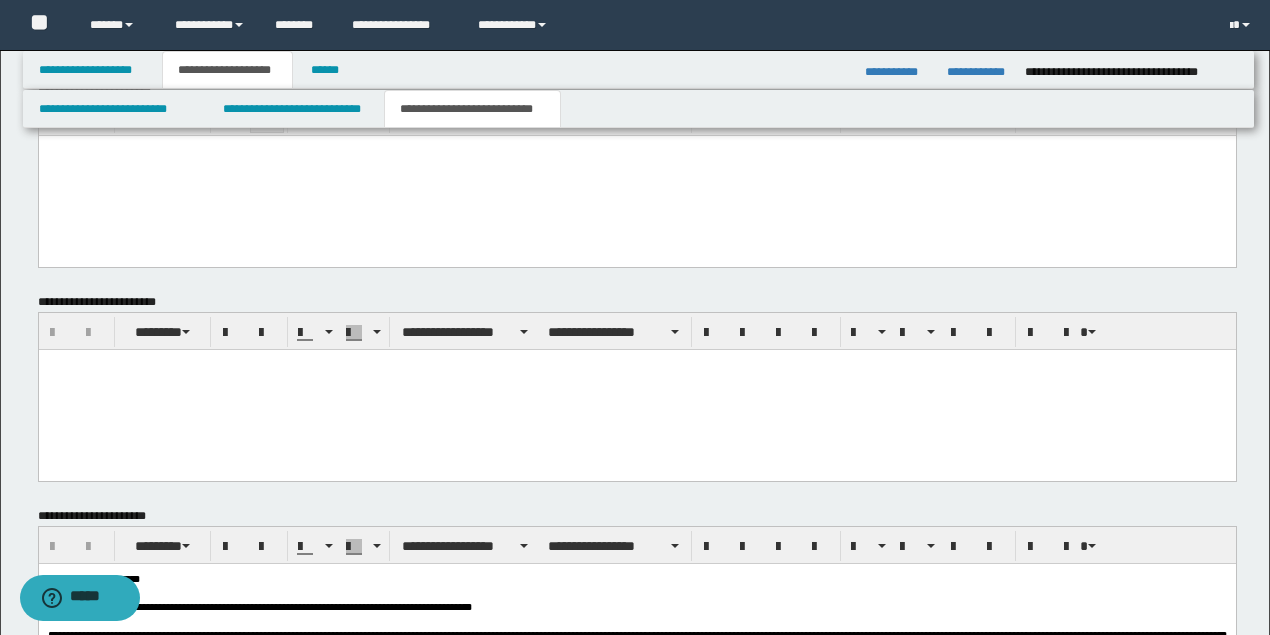 scroll, scrollTop: 1452, scrollLeft: 0, axis: vertical 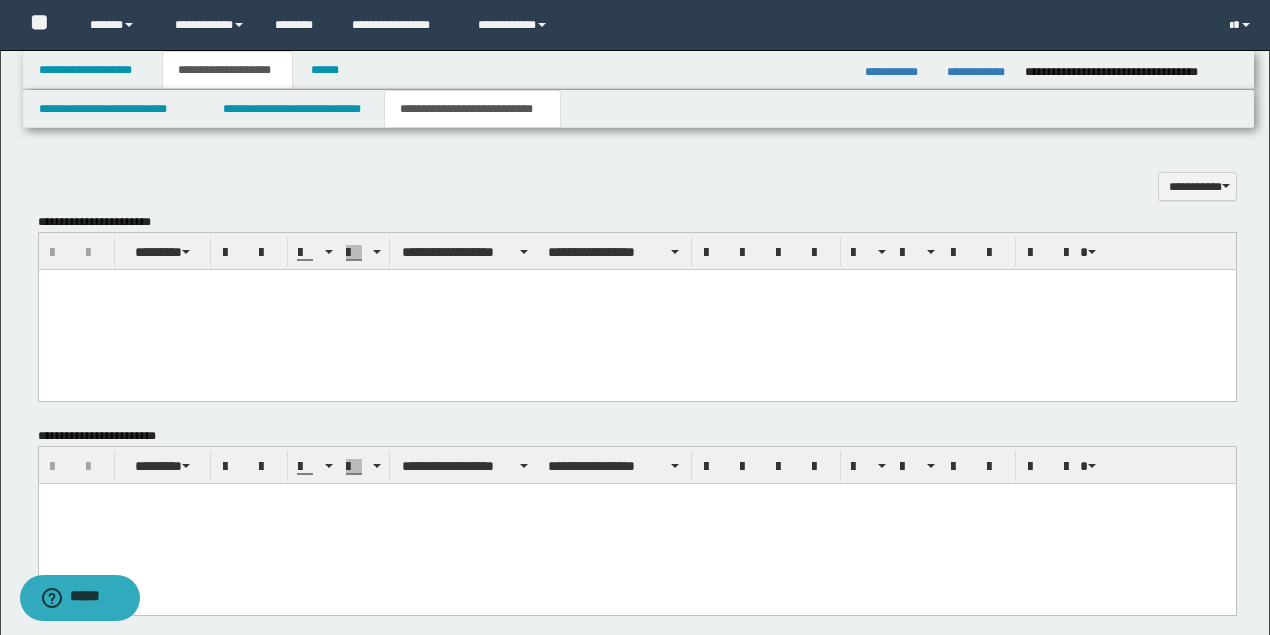 click at bounding box center (636, 309) 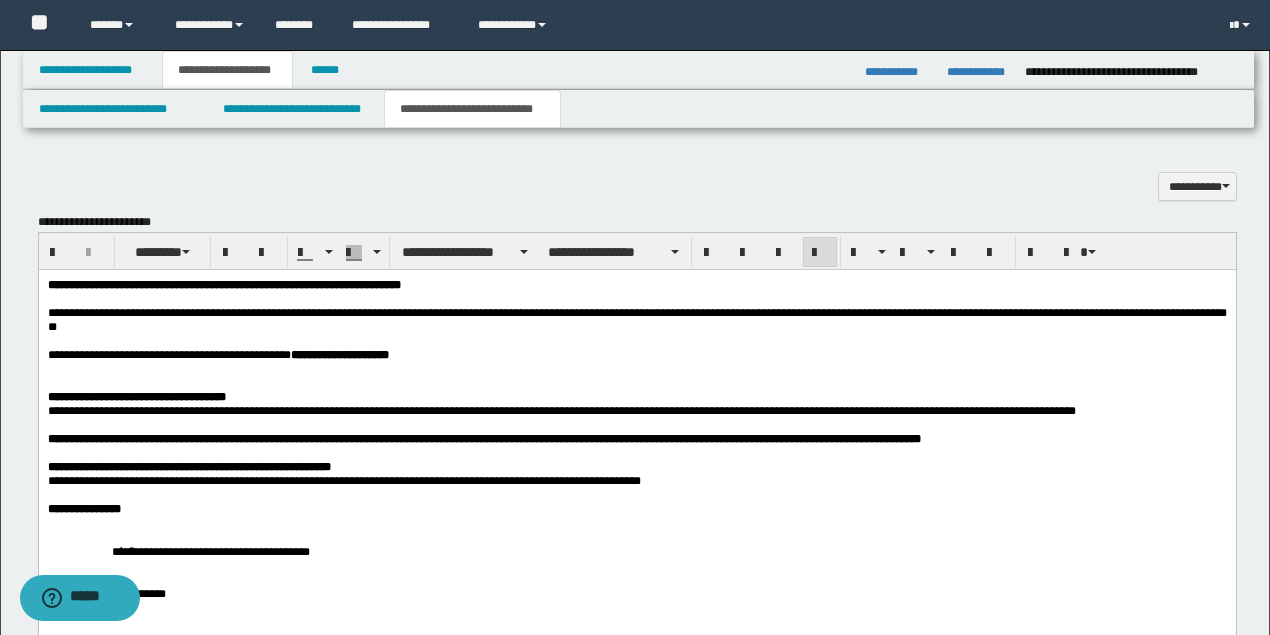 click on "**********" at bounding box center [136, 354] 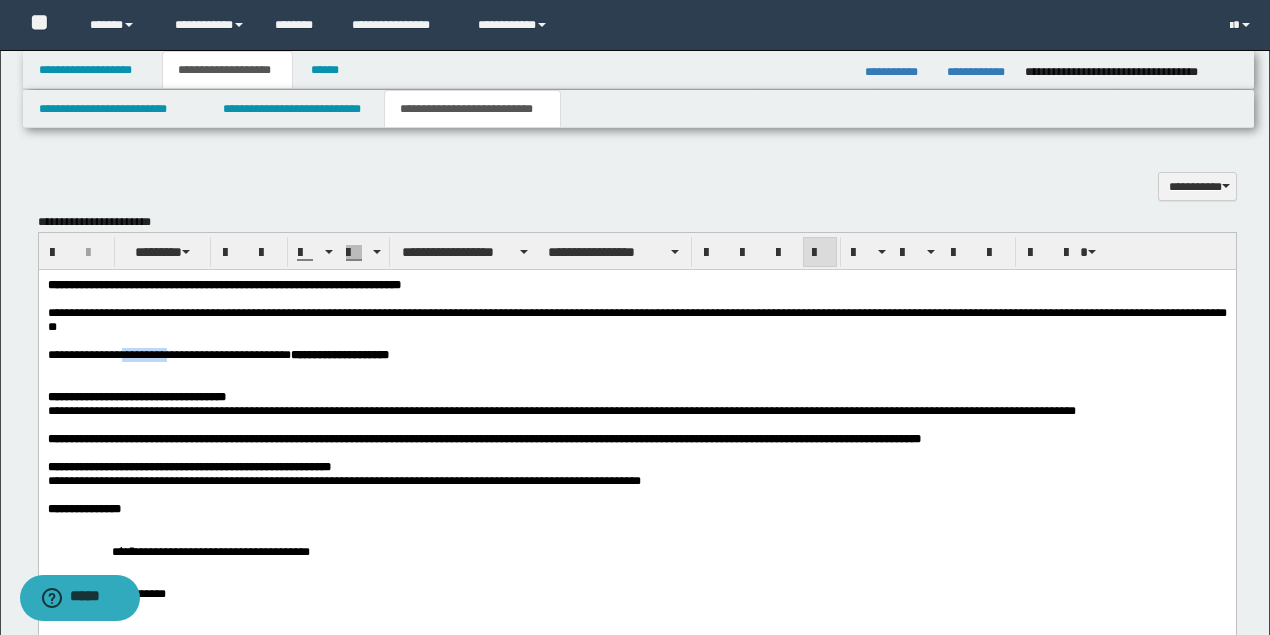 click on "**********" at bounding box center [136, 354] 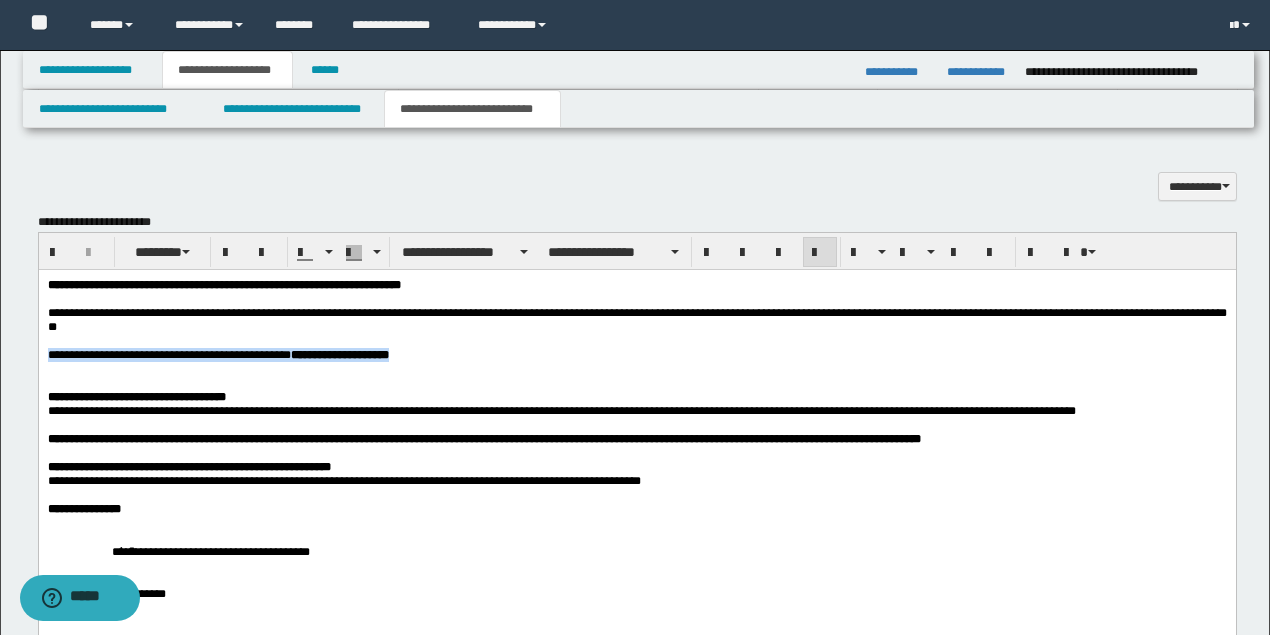 click on "**********" at bounding box center [136, 354] 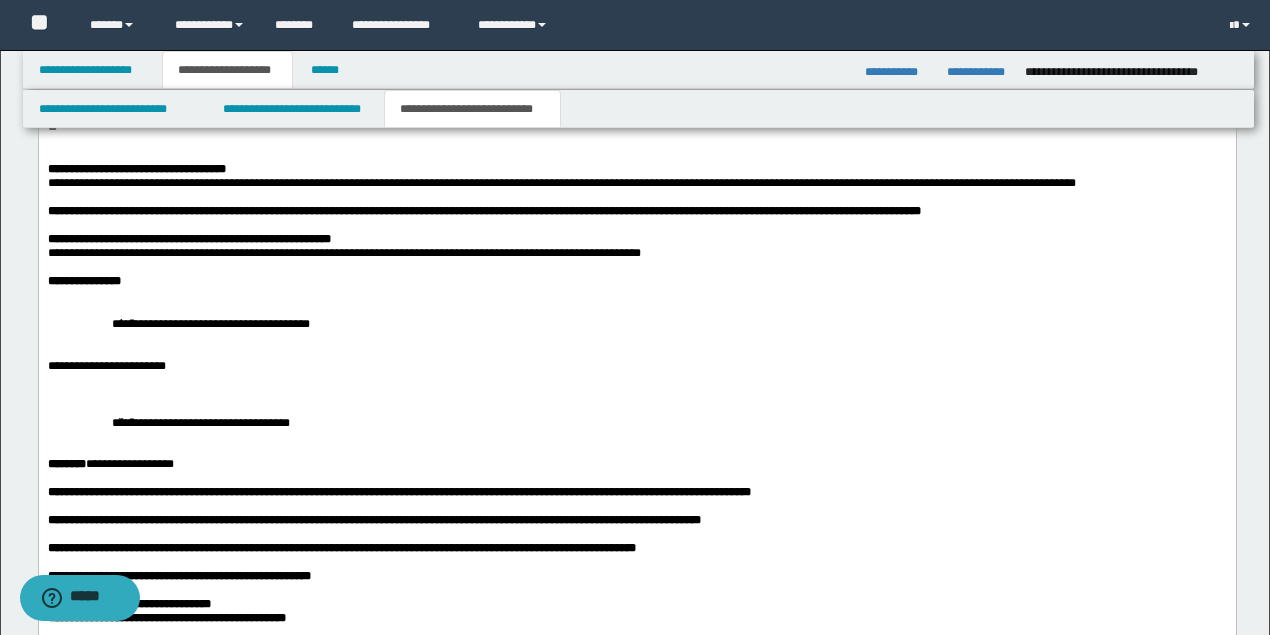 scroll, scrollTop: 1719, scrollLeft: 0, axis: vertical 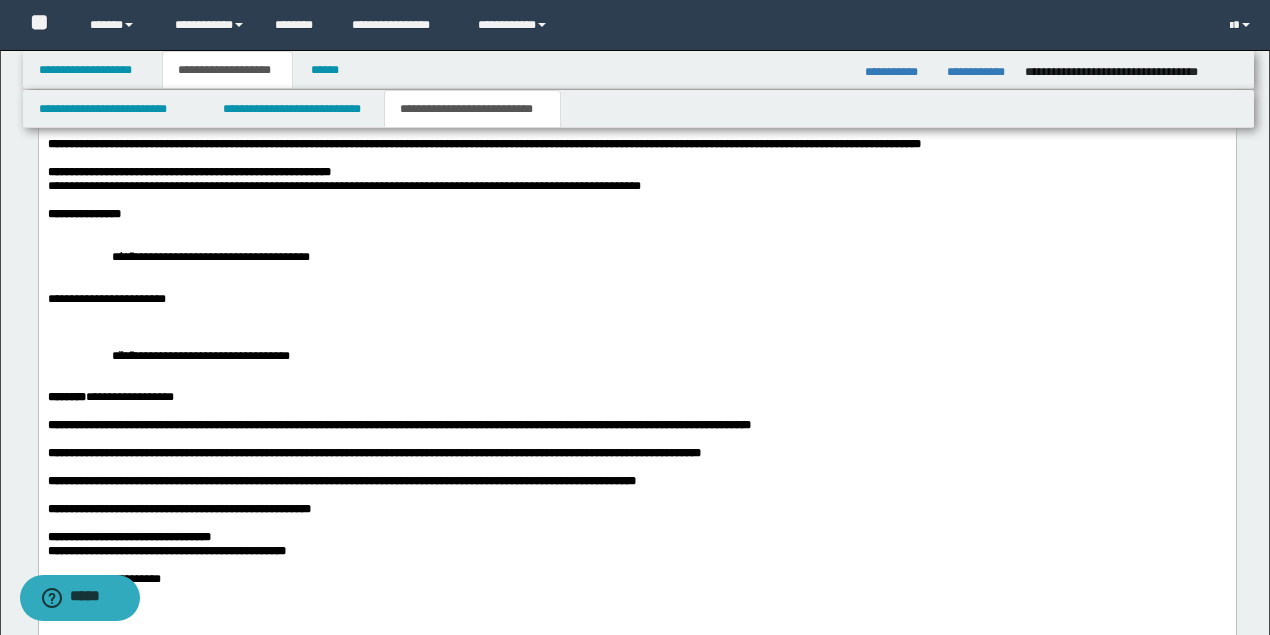 click at bounding box center [48, 326] 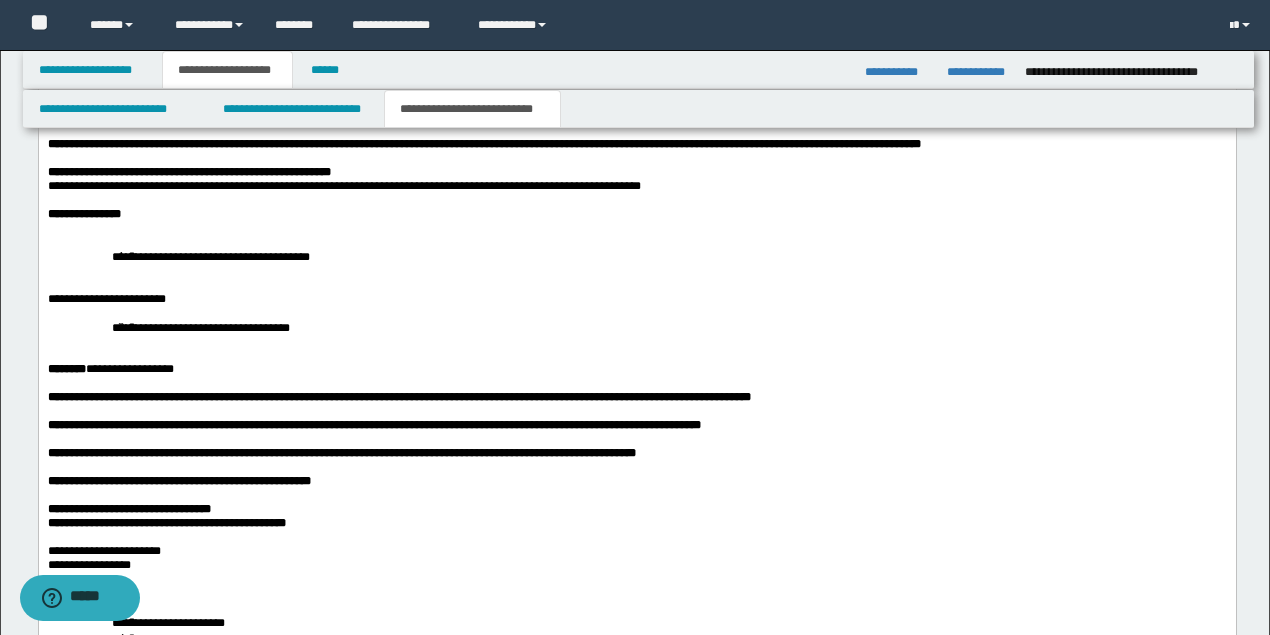 click at bounding box center (636, 227) 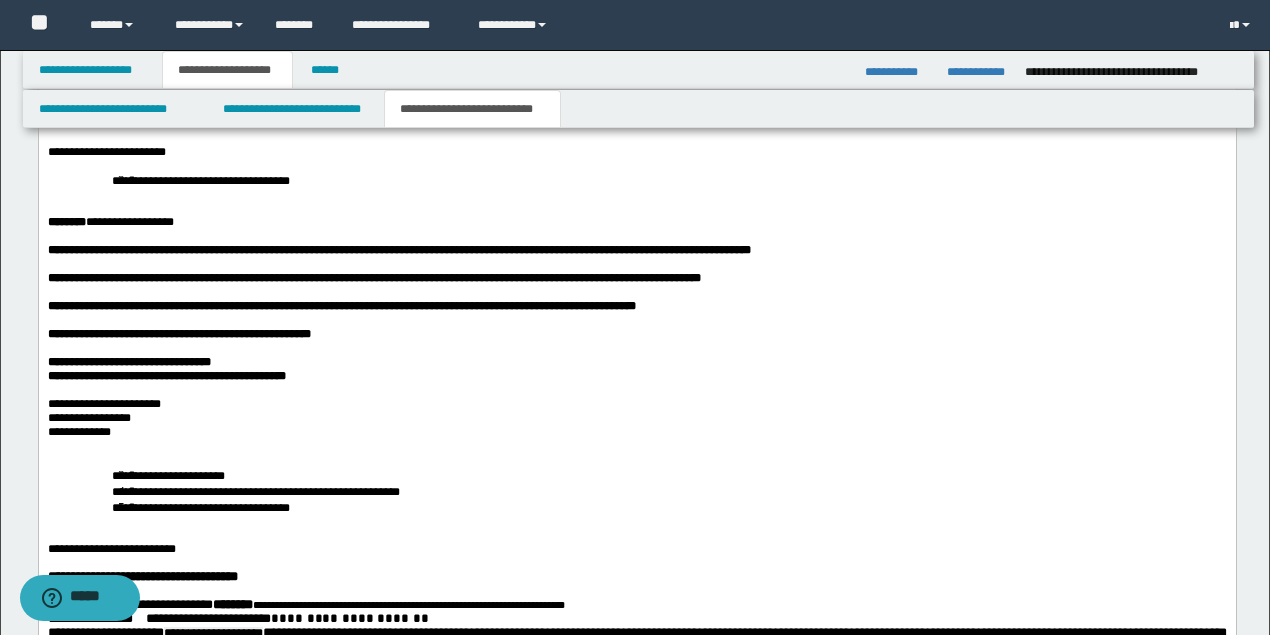 scroll, scrollTop: 1986, scrollLeft: 0, axis: vertical 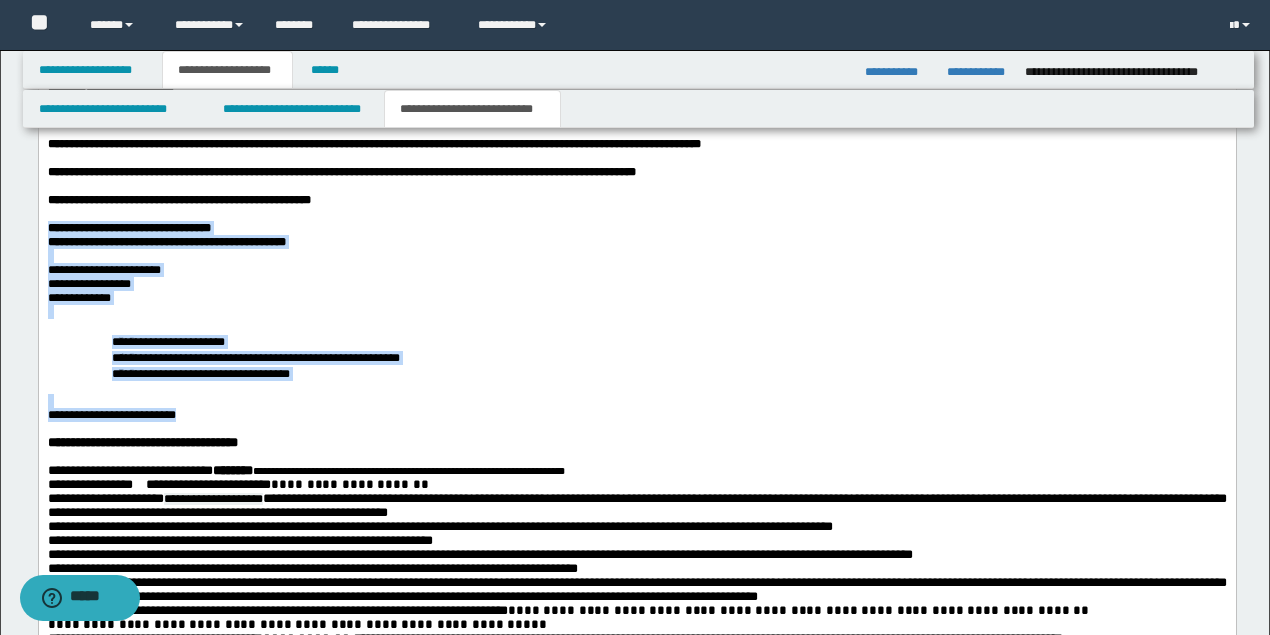 drag, startPoint x: 48, startPoint y: 249, endPoint x: 218, endPoint y: 428, distance: 246.8623 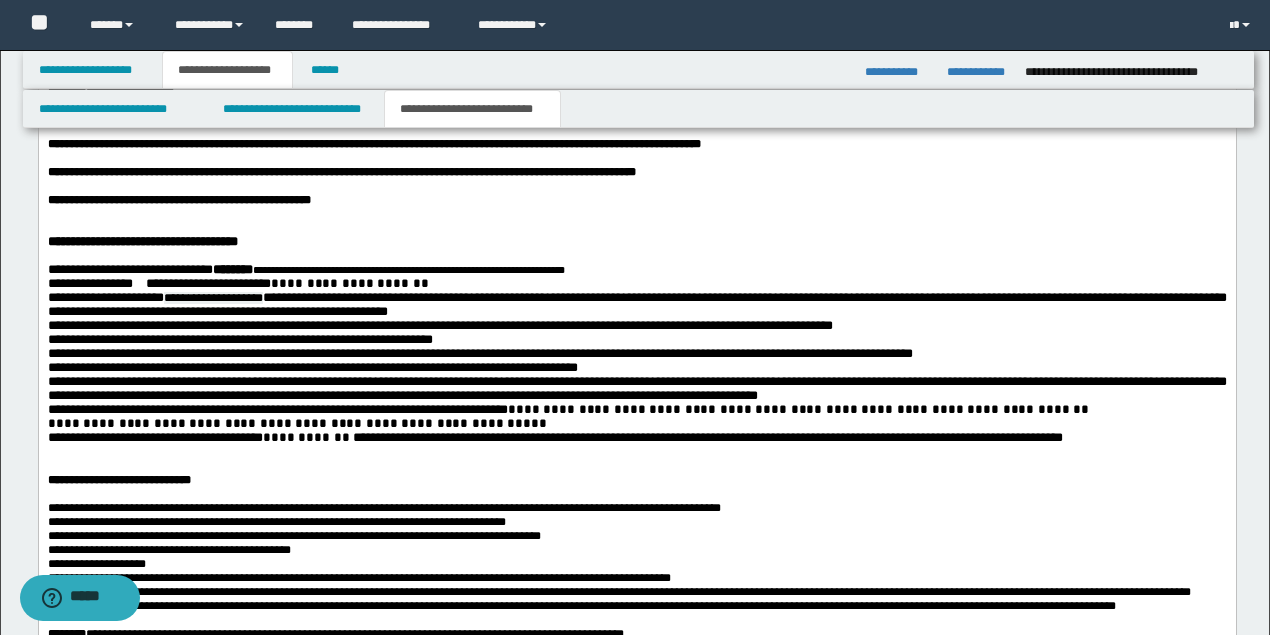 scroll, scrollTop: 2186, scrollLeft: 0, axis: vertical 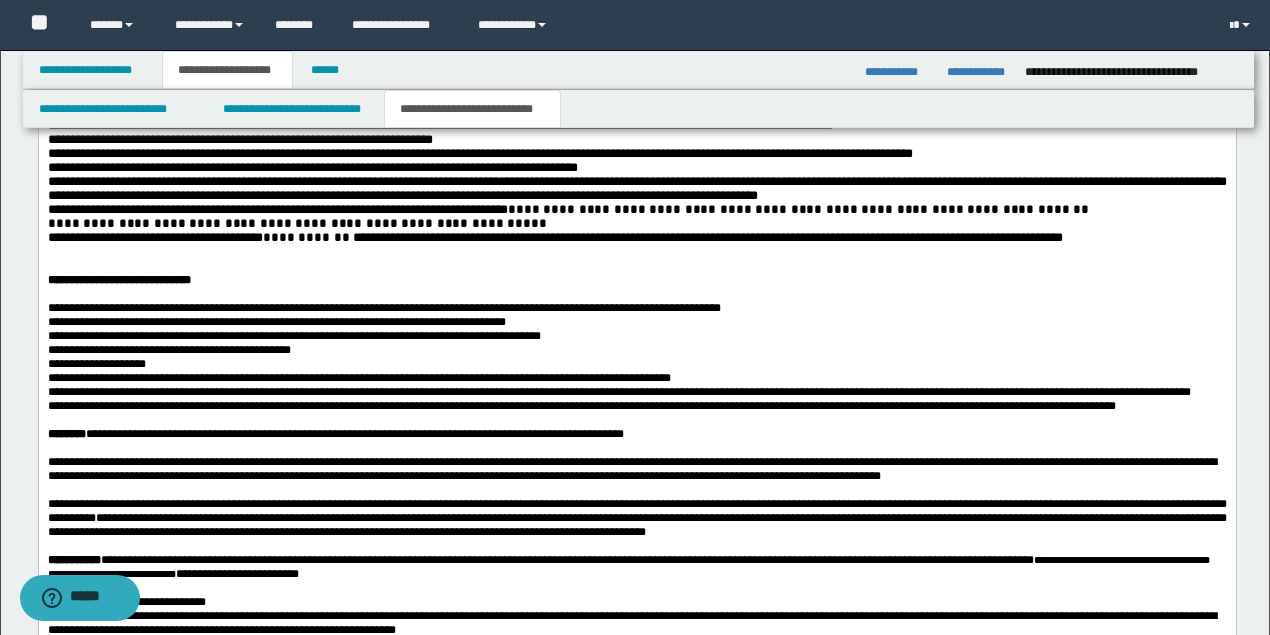 click at bounding box center [636, 266] 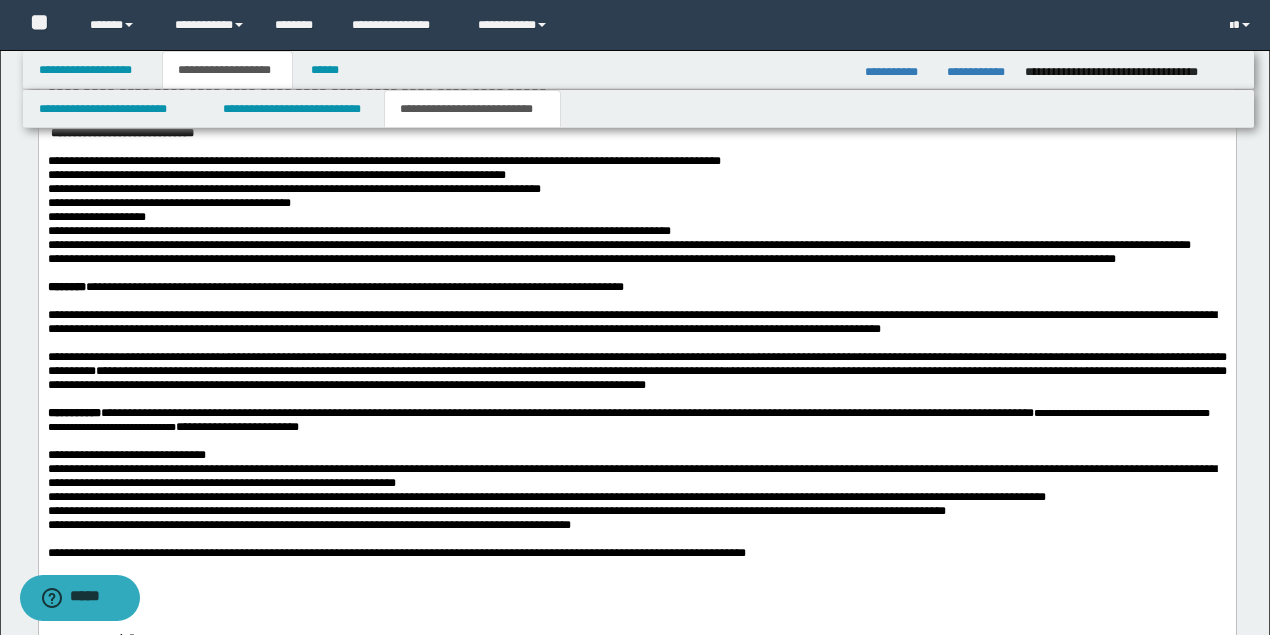 scroll, scrollTop: 2386, scrollLeft: 0, axis: vertical 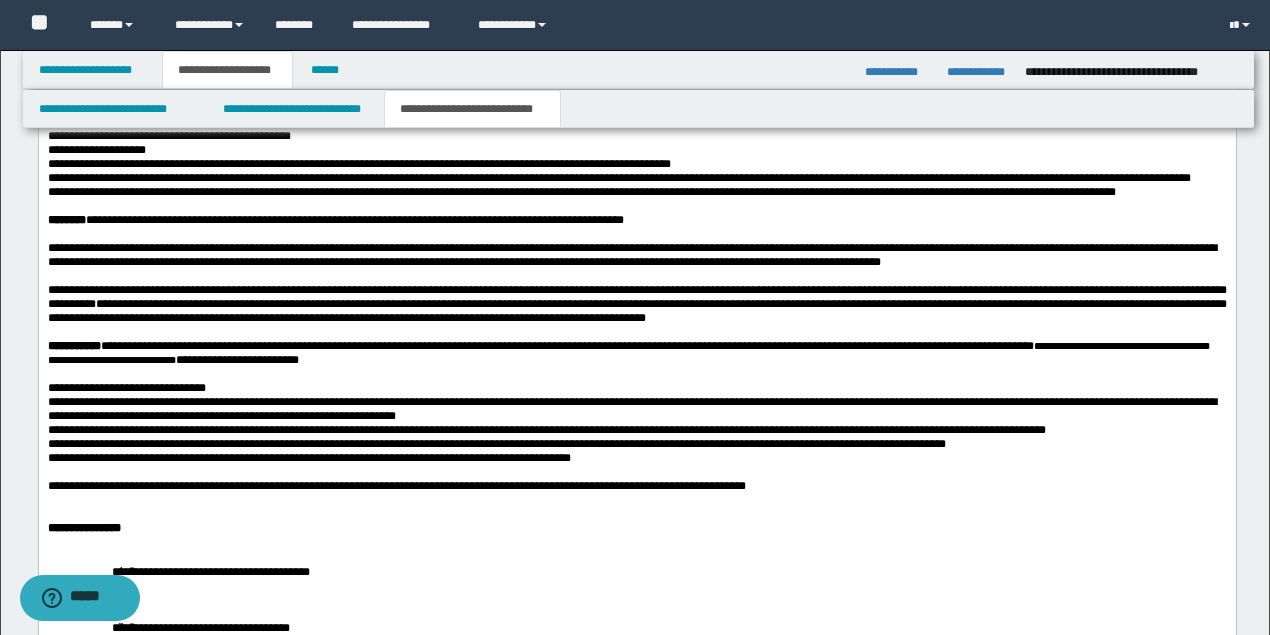 click at bounding box center [636, 276] 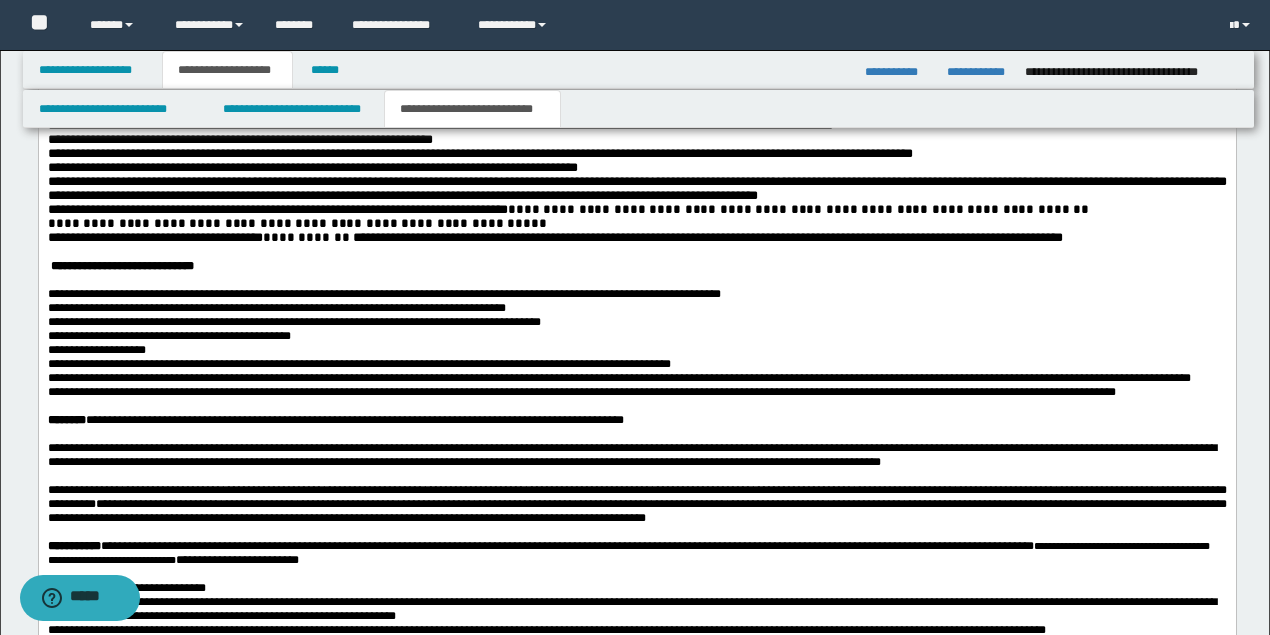 scroll, scrollTop: 2319, scrollLeft: 0, axis: vertical 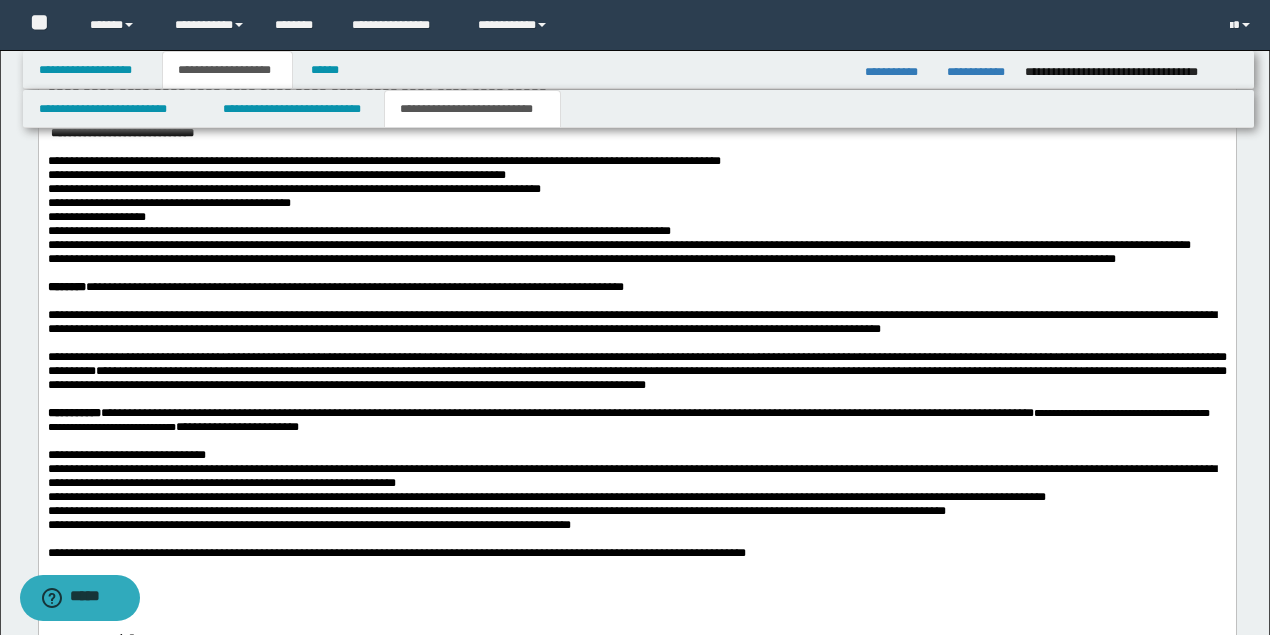 click on "**********" at bounding box center (636, 189) 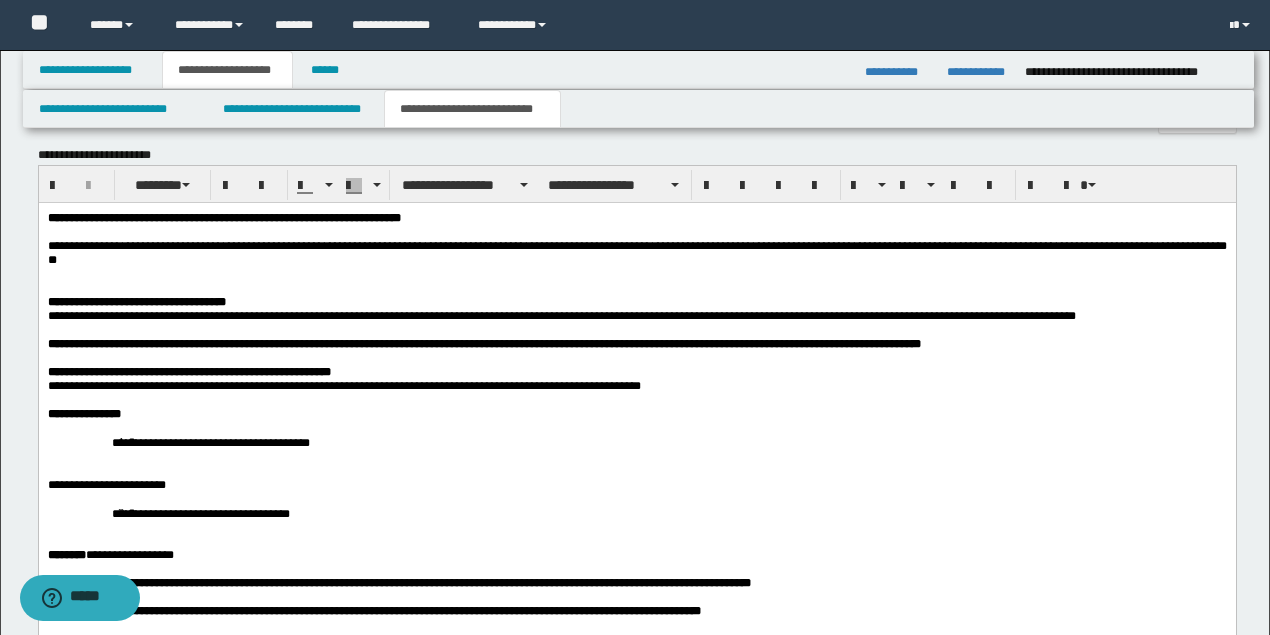 scroll, scrollTop: 1319, scrollLeft: 0, axis: vertical 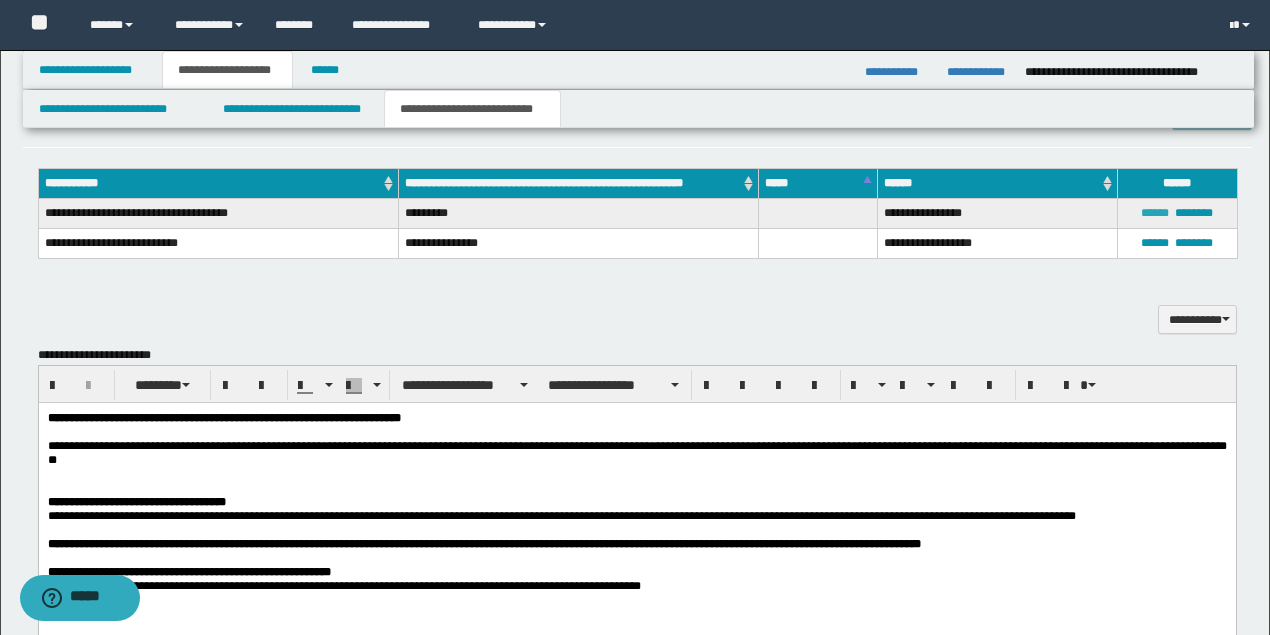 click on "******" at bounding box center (1155, 213) 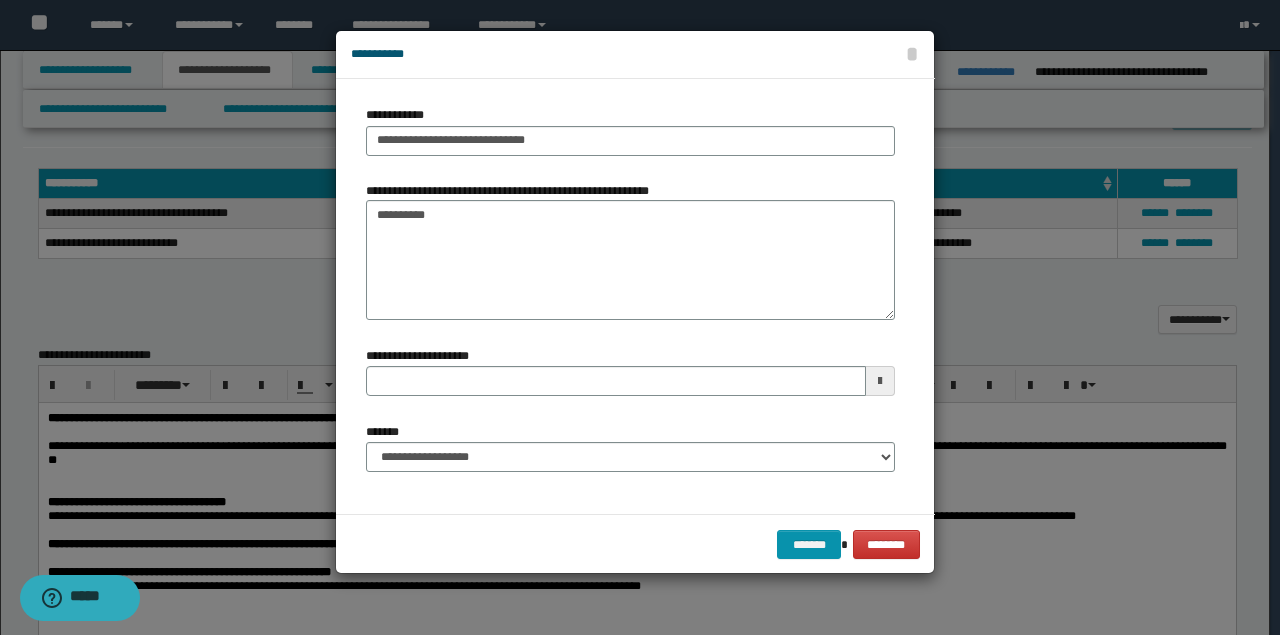 type 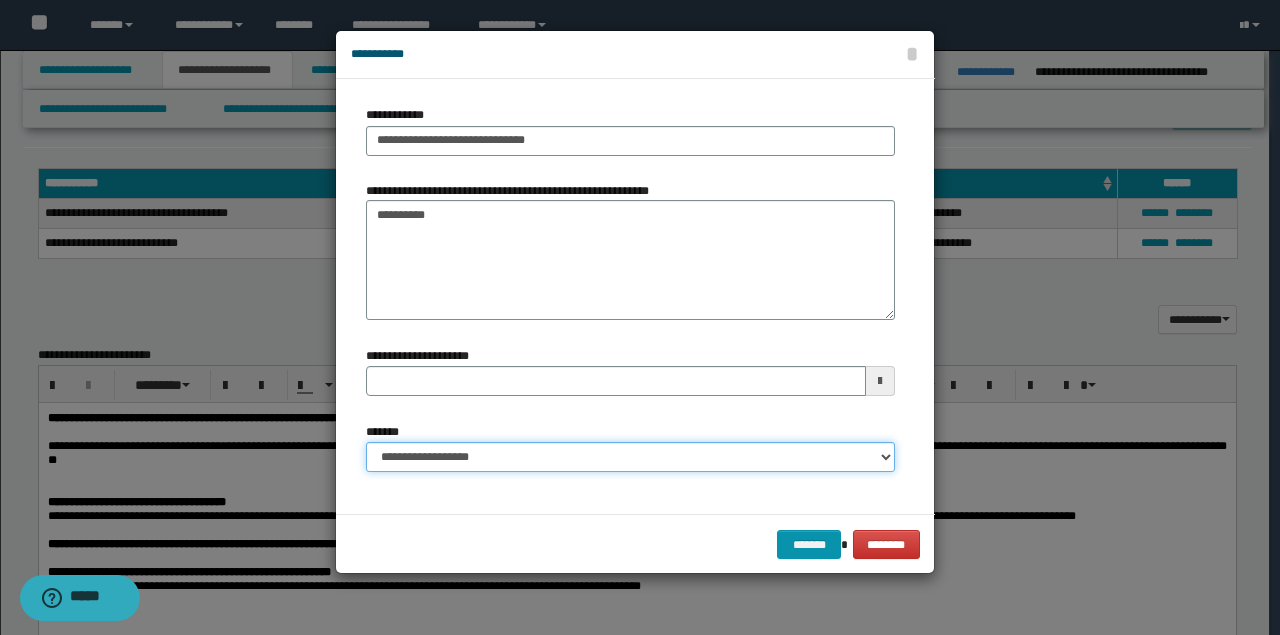 drag, startPoint x: 460, startPoint y: 467, endPoint x: 462, endPoint y: 457, distance: 10.198039 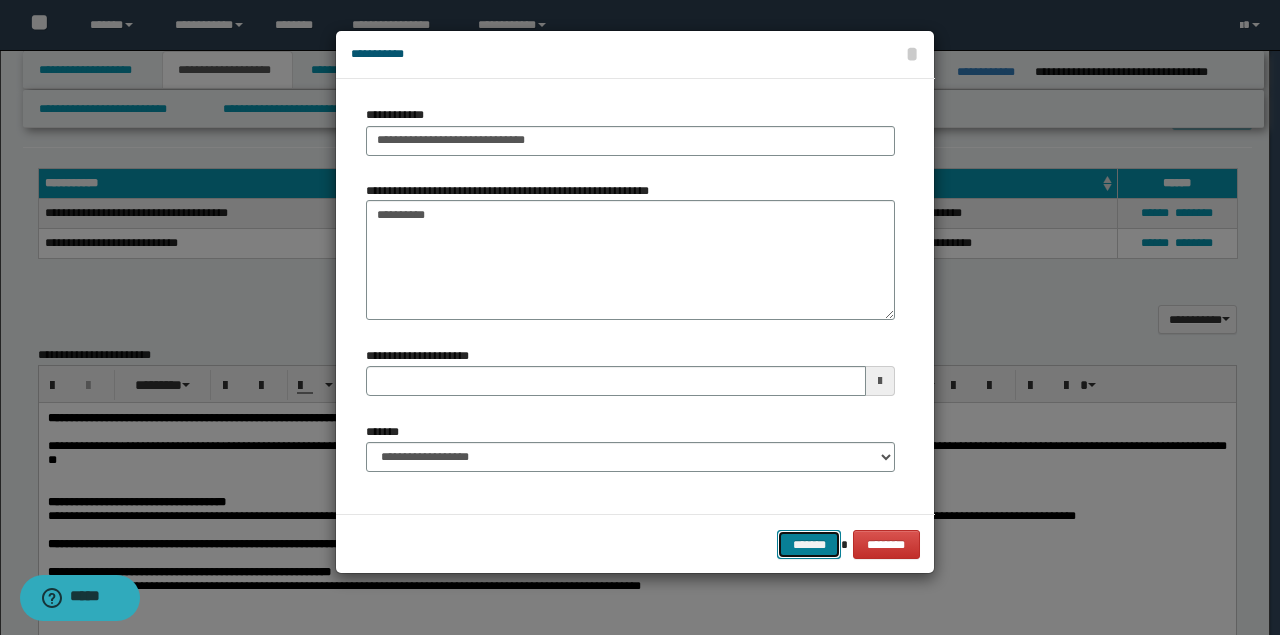 click on "*******" at bounding box center [809, 544] 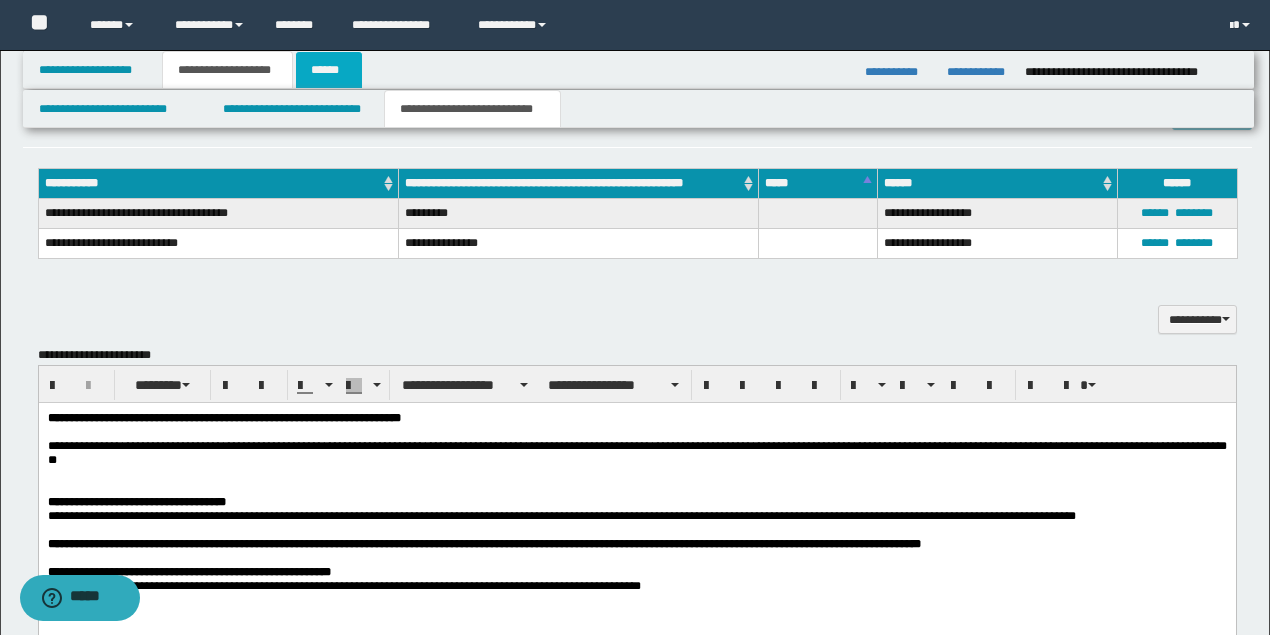 click on "******" at bounding box center [329, 70] 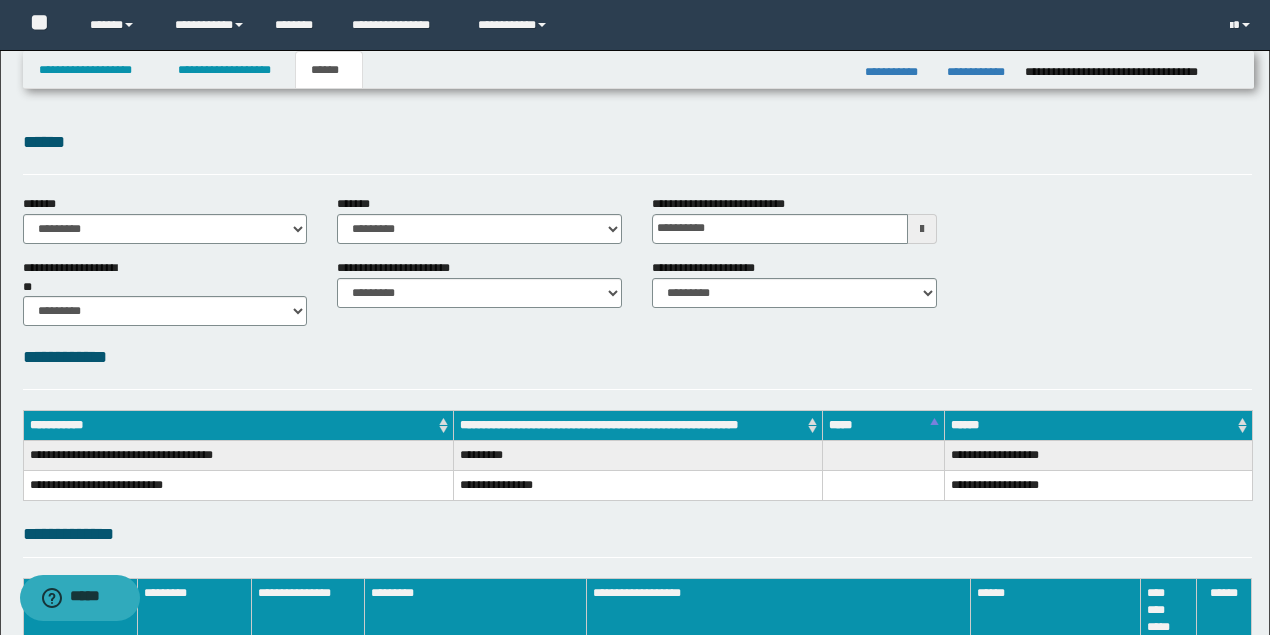 scroll, scrollTop: 0, scrollLeft: 0, axis: both 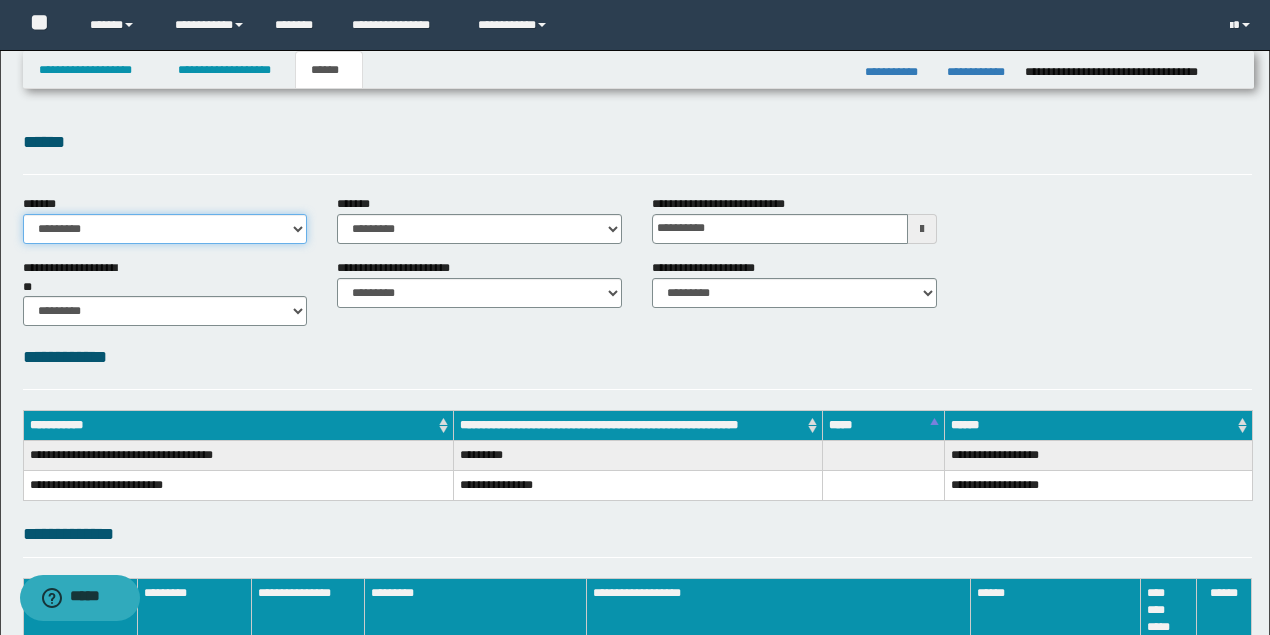 click on "**********" at bounding box center (165, 229) 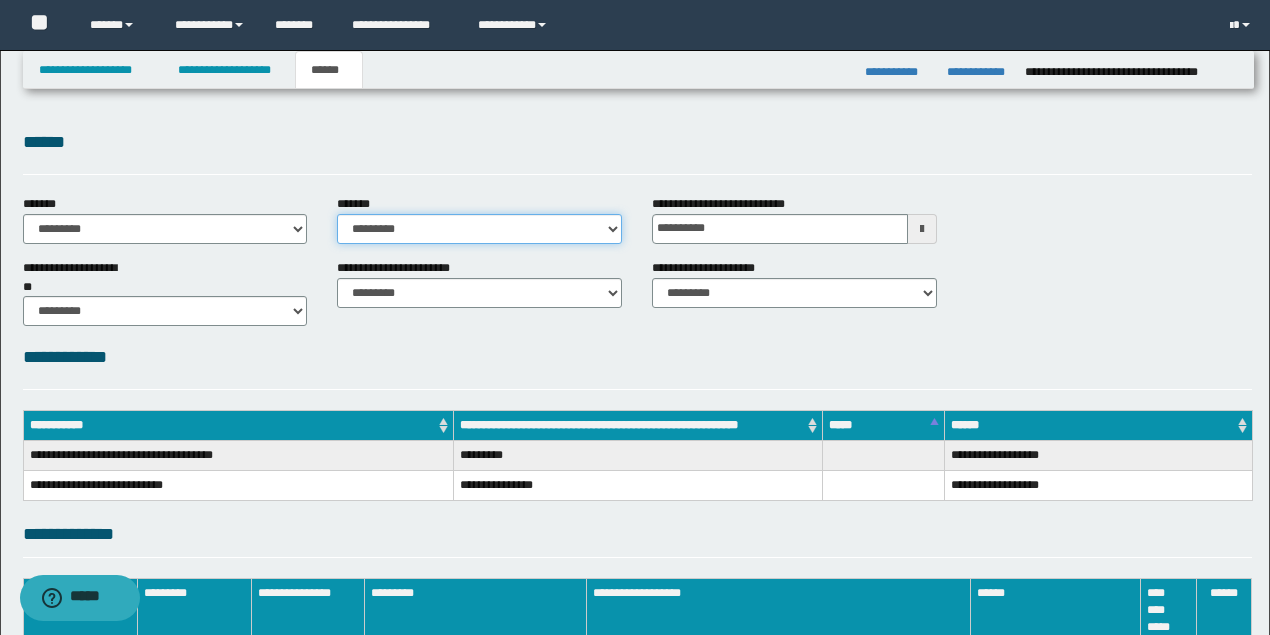 click on "**********" at bounding box center (479, 229) 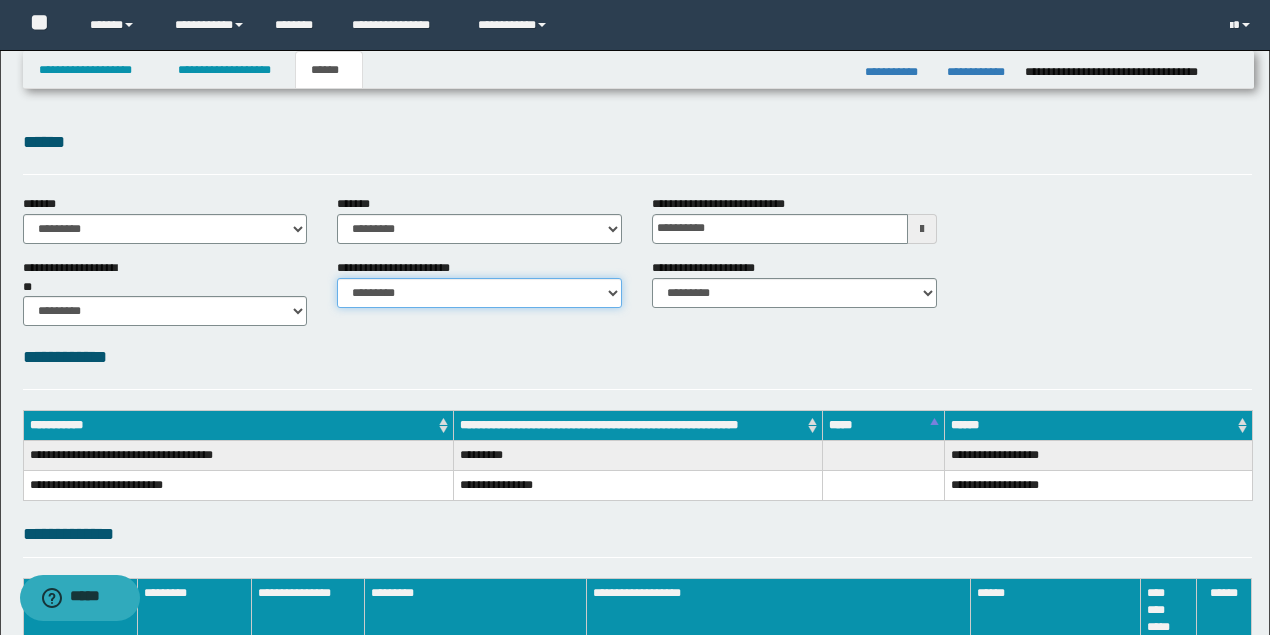 click on "*********
*********
*********" at bounding box center [479, 293] 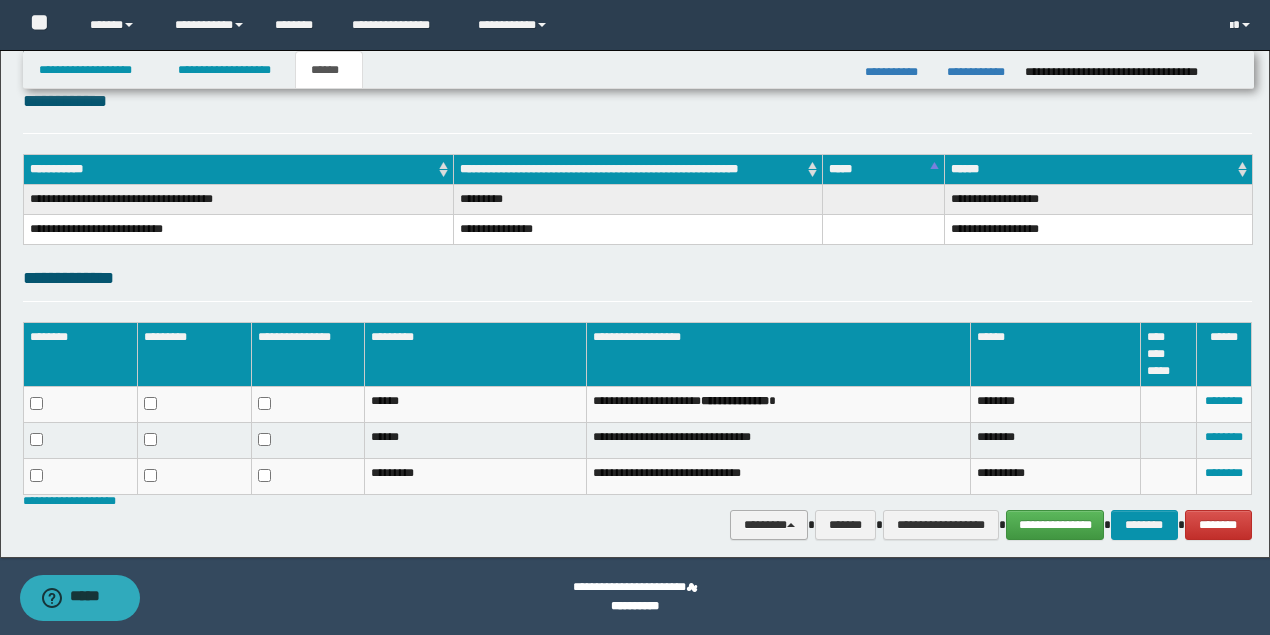 click on "********" at bounding box center (769, 524) 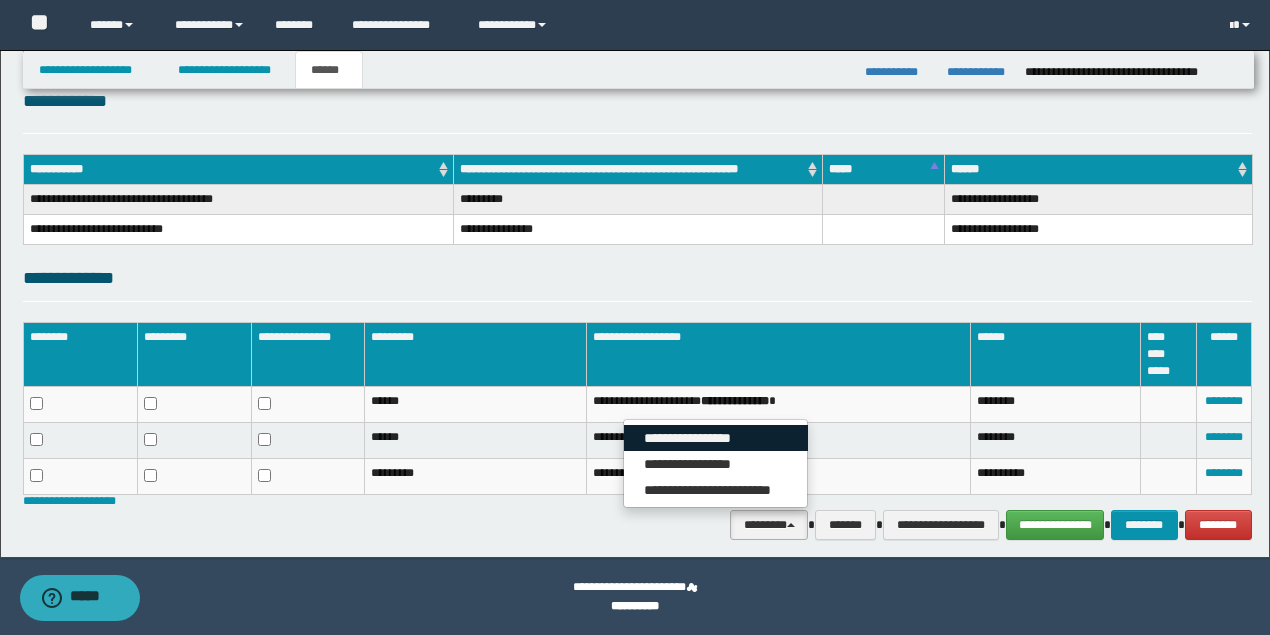 click on "**********" at bounding box center (716, 438) 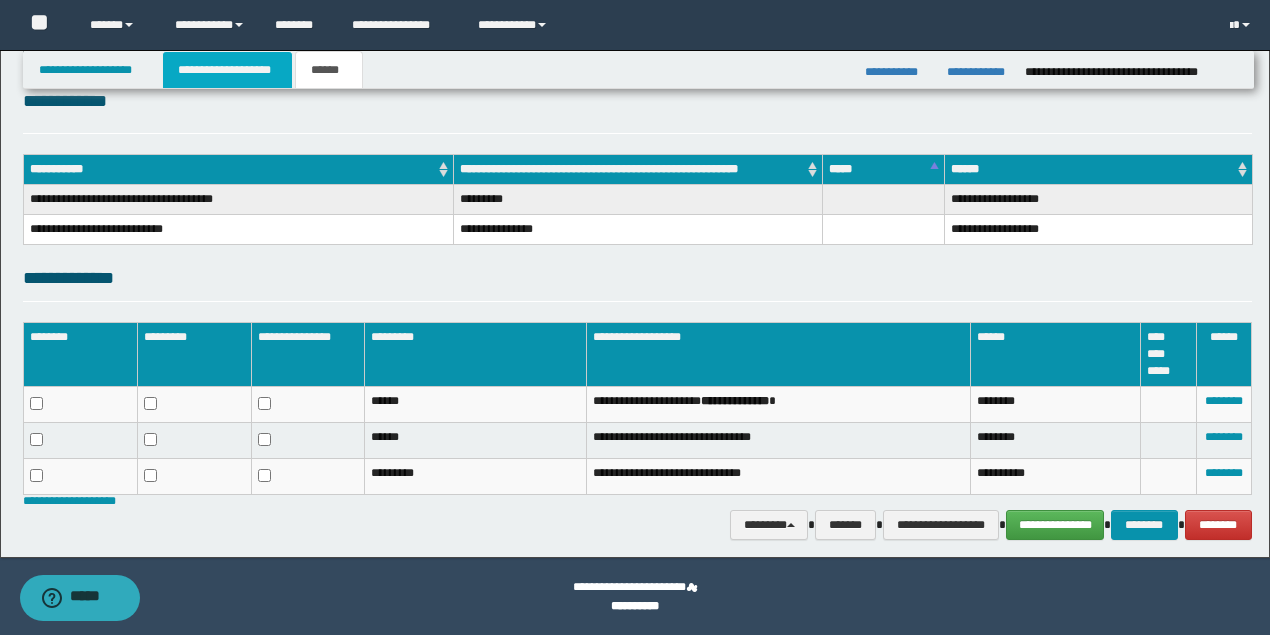 click on "**********" at bounding box center [227, 70] 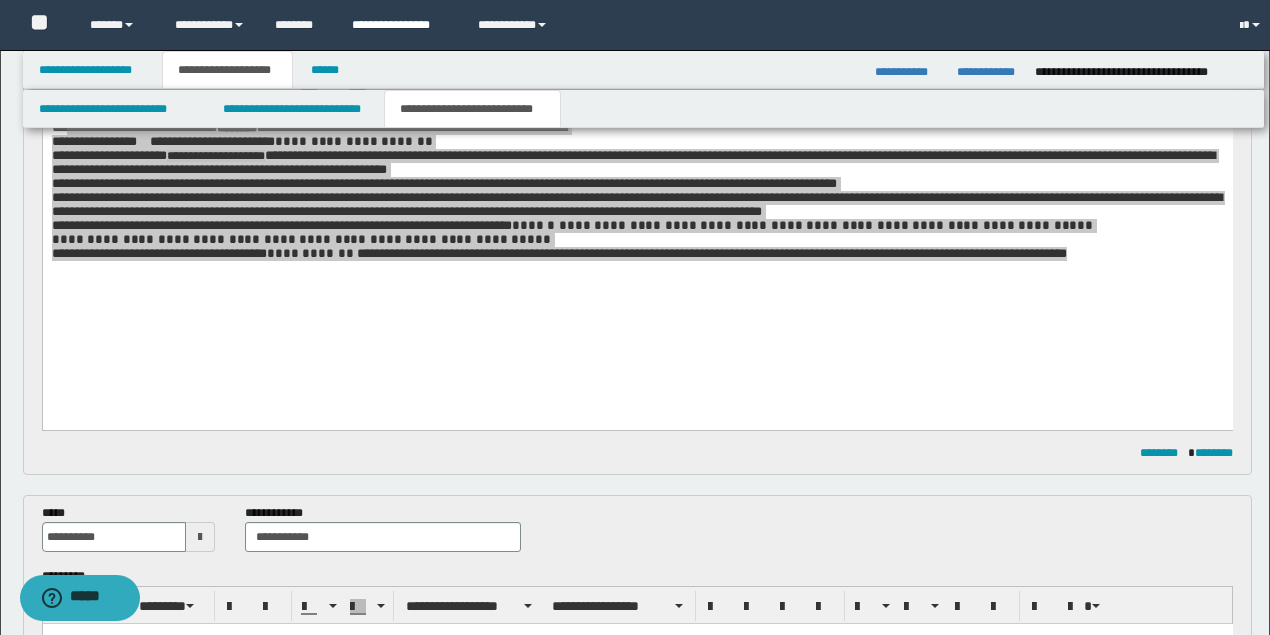 scroll, scrollTop: 287, scrollLeft: 0, axis: vertical 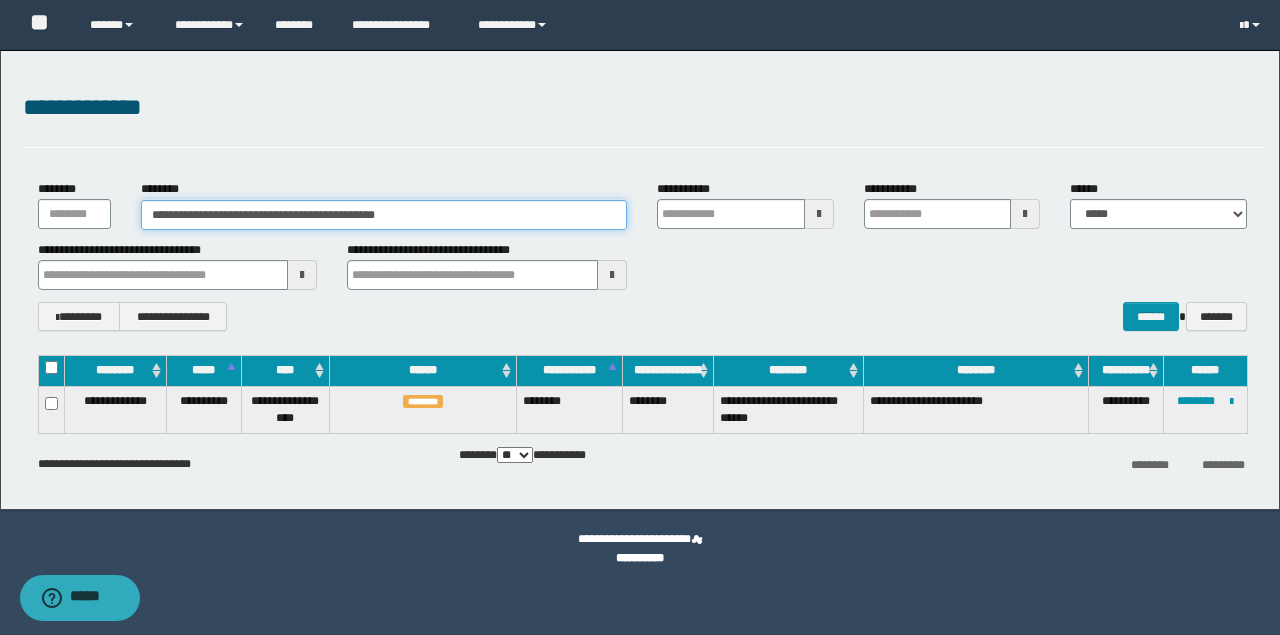 drag, startPoint x: 482, startPoint y: 203, endPoint x: 80, endPoint y: 210, distance: 402.06094 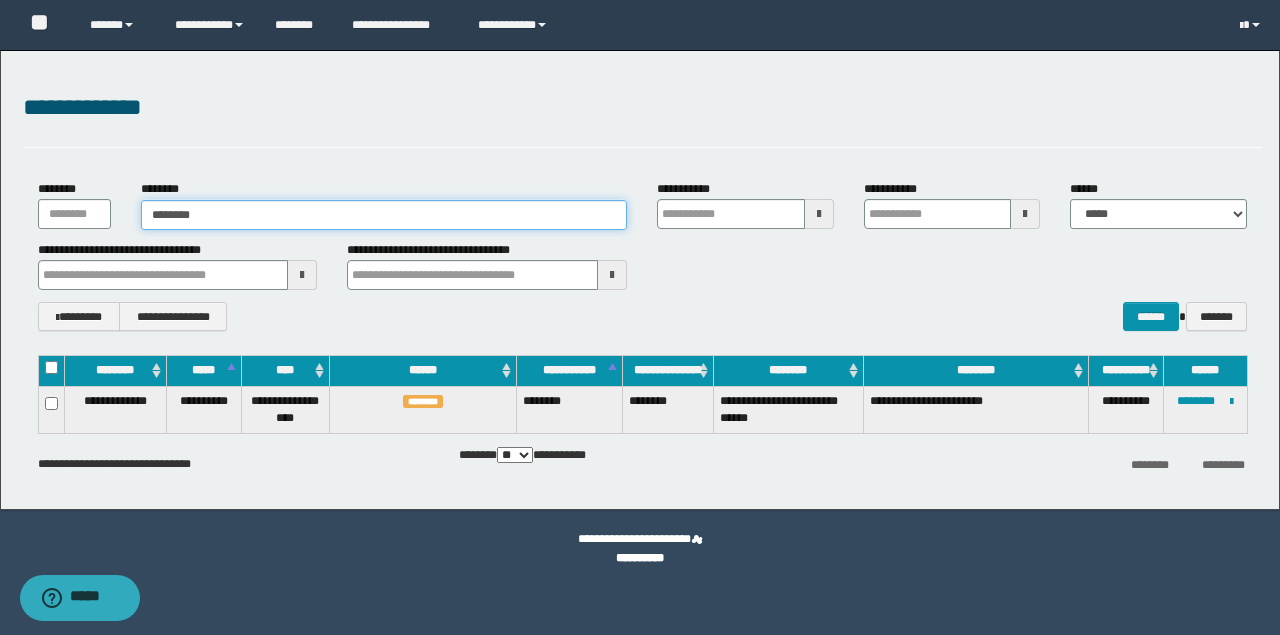 type on "********" 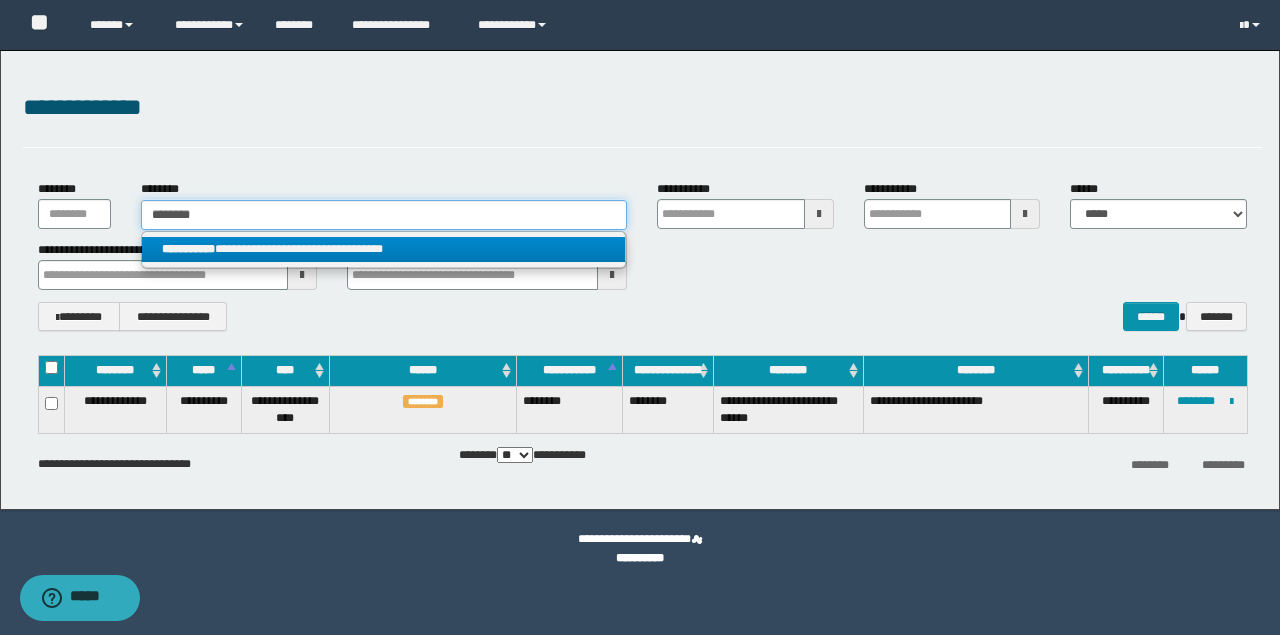 type on "********" 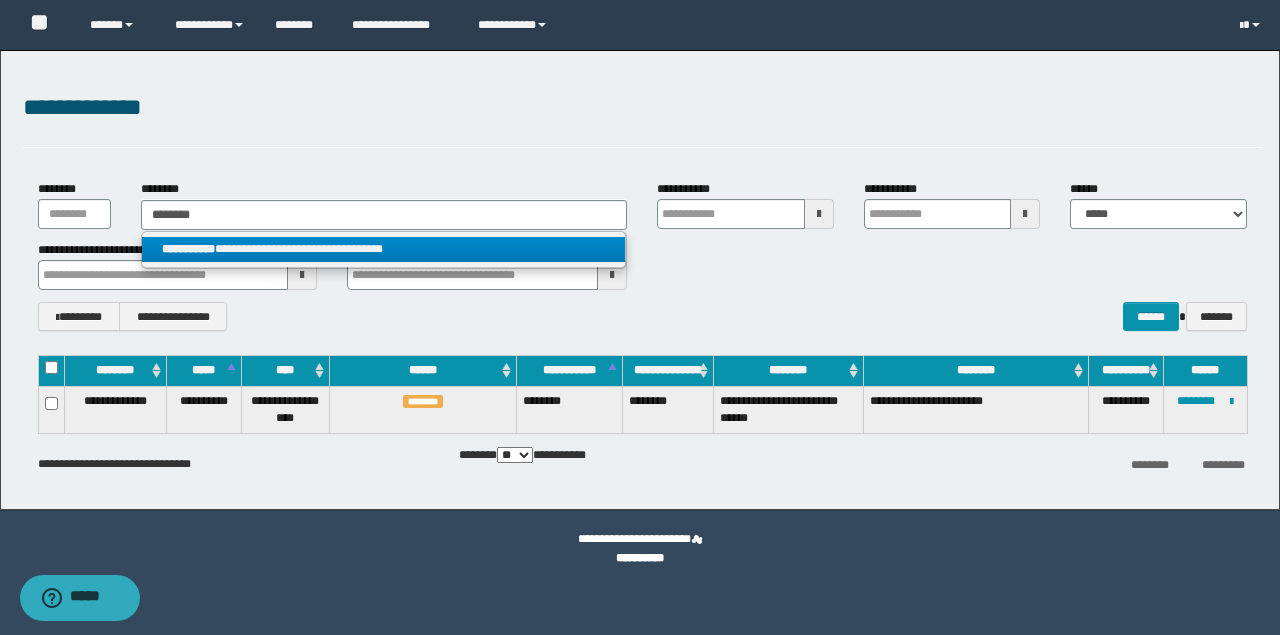 click on "**********" at bounding box center (384, 249) 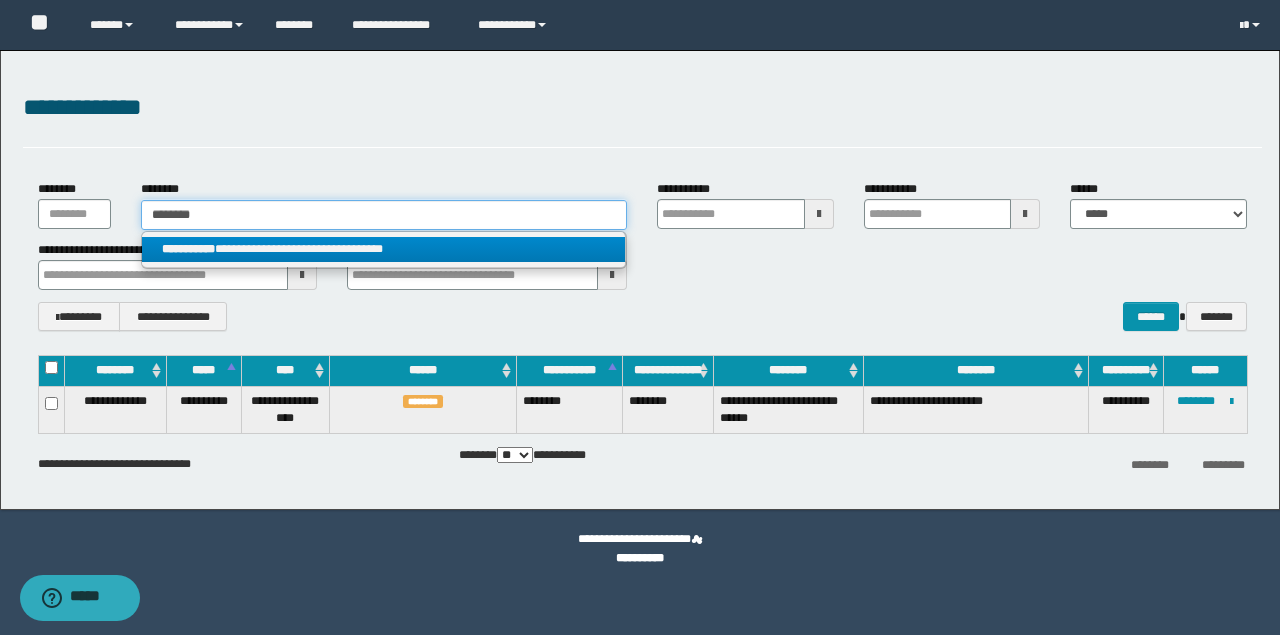 type 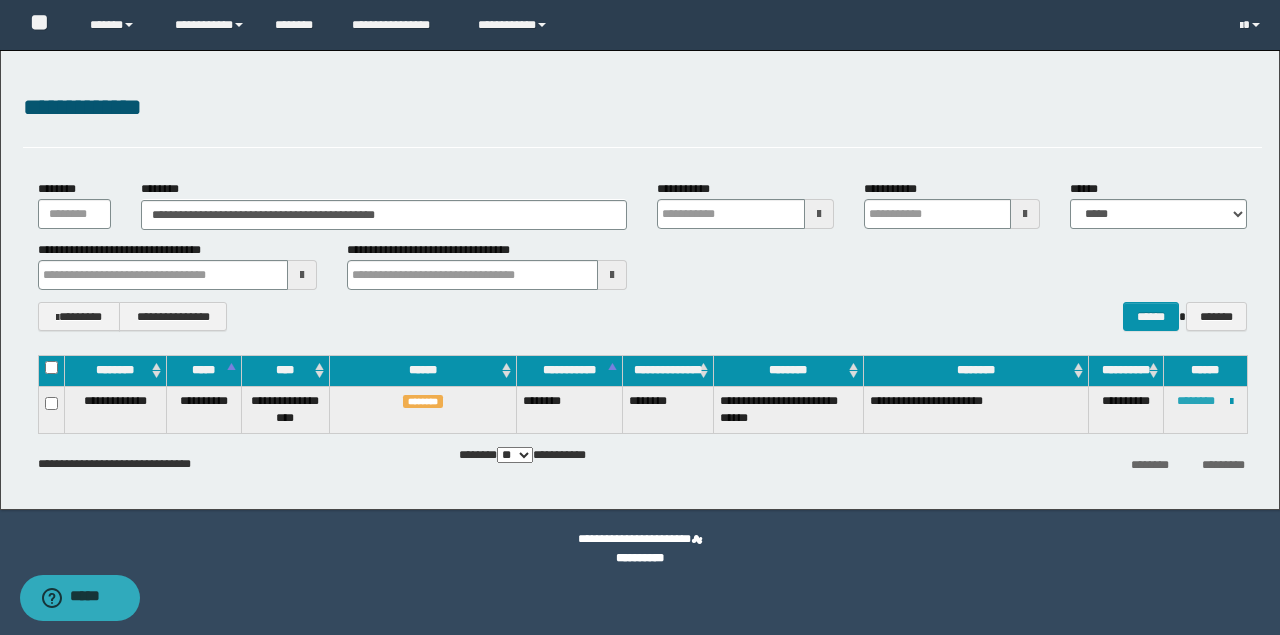 click on "********" at bounding box center [1196, 401] 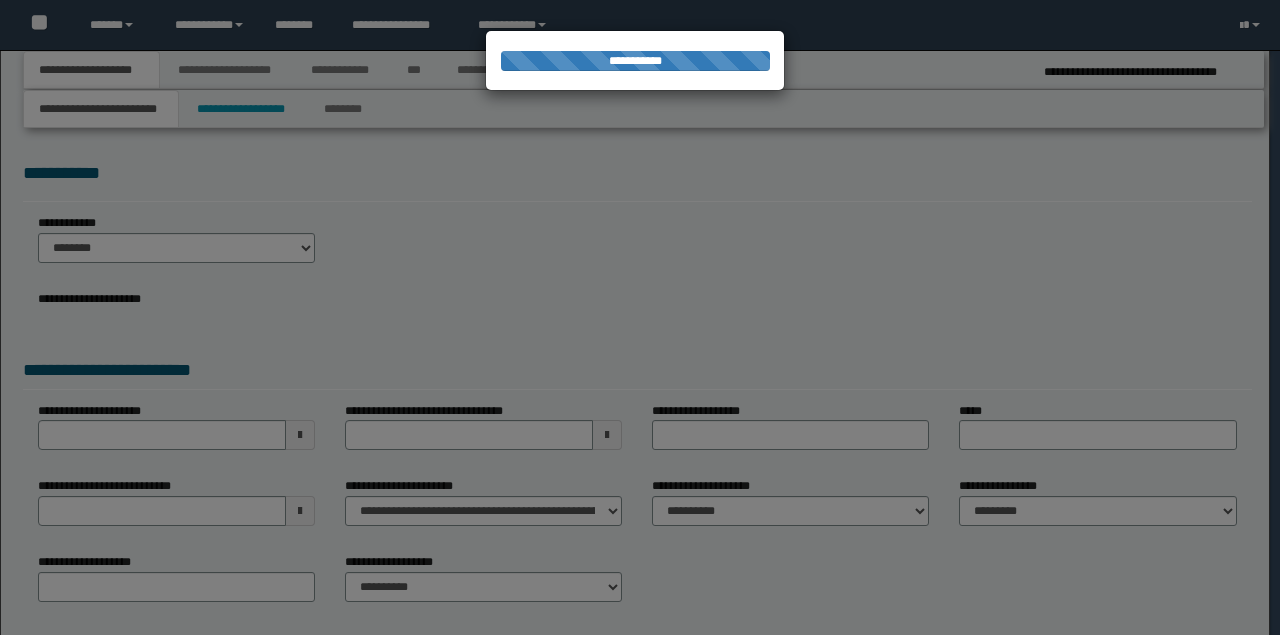 scroll, scrollTop: 0, scrollLeft: 0, axis: both 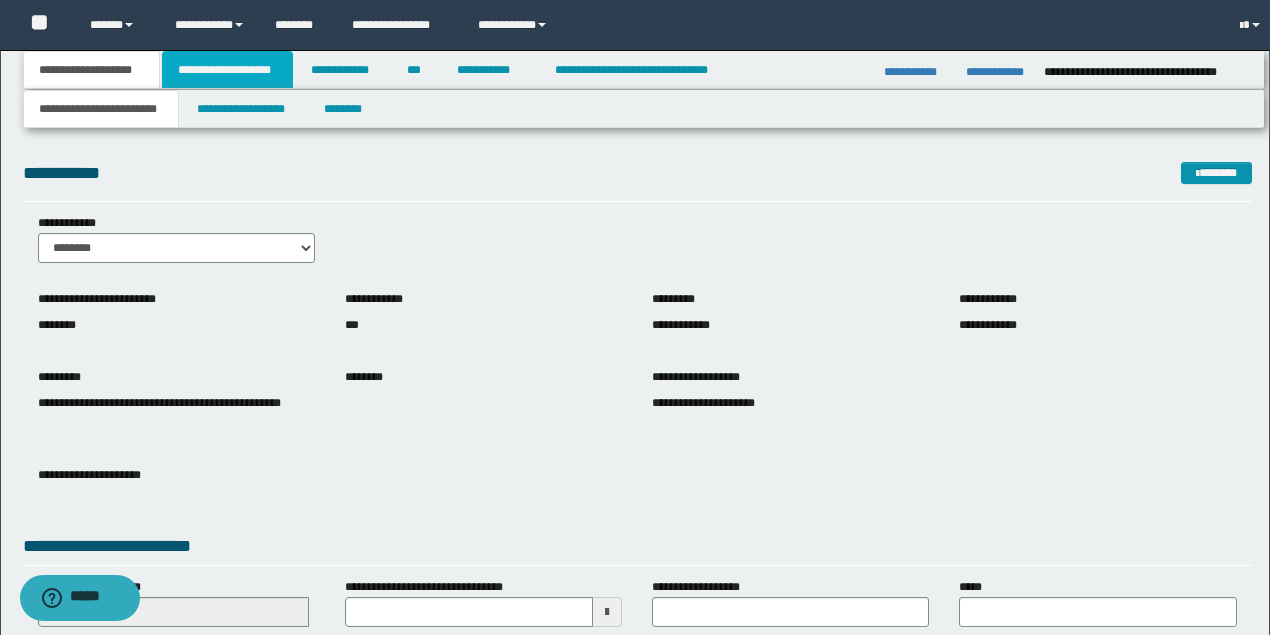 click on "**********" at bounding box center [227, 70] 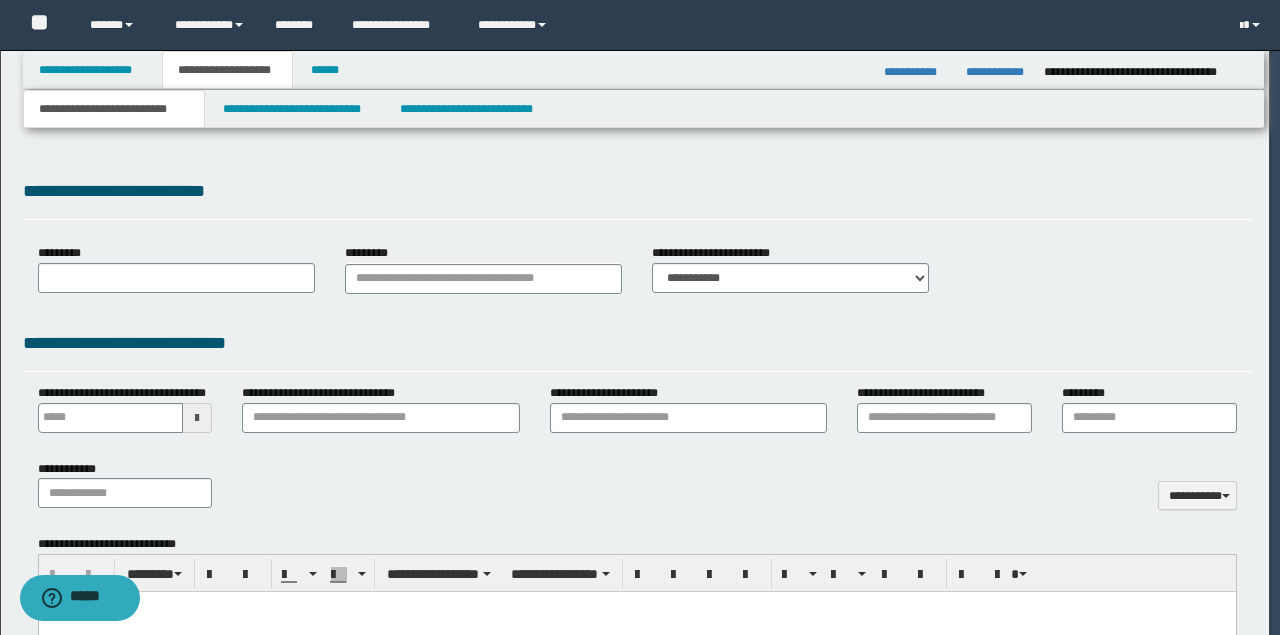 type 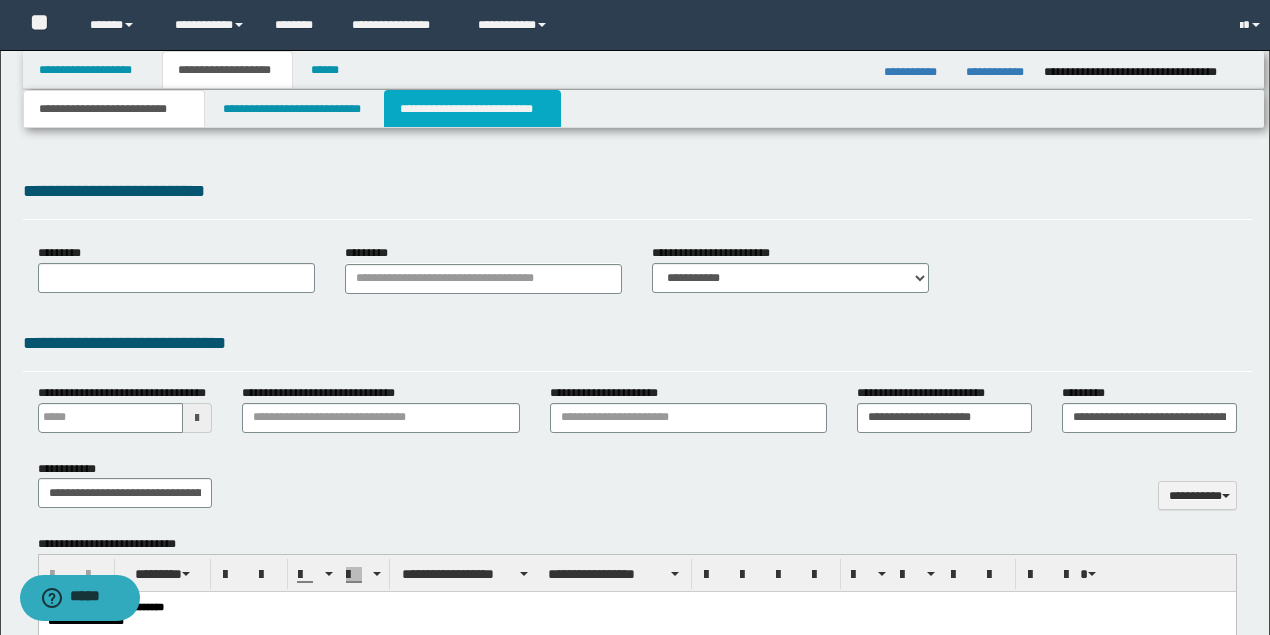scroll, scrollTop: 0, scrollLeft: 0, axis: both 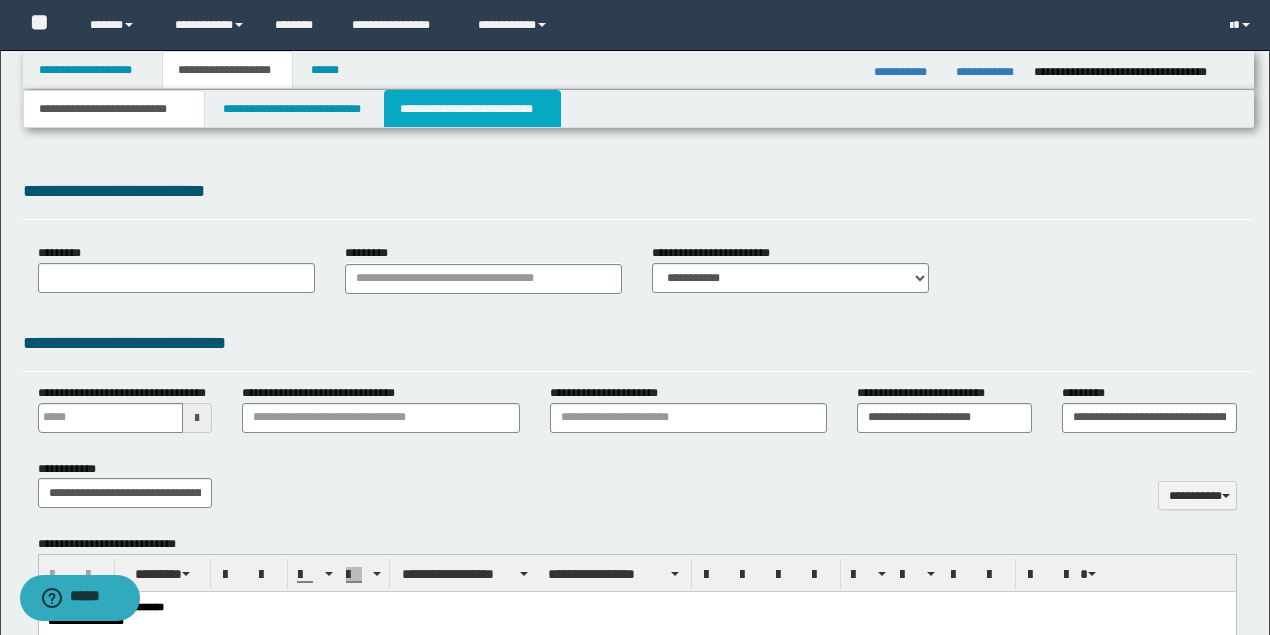click on "**********" at bounding box center (472, 109) 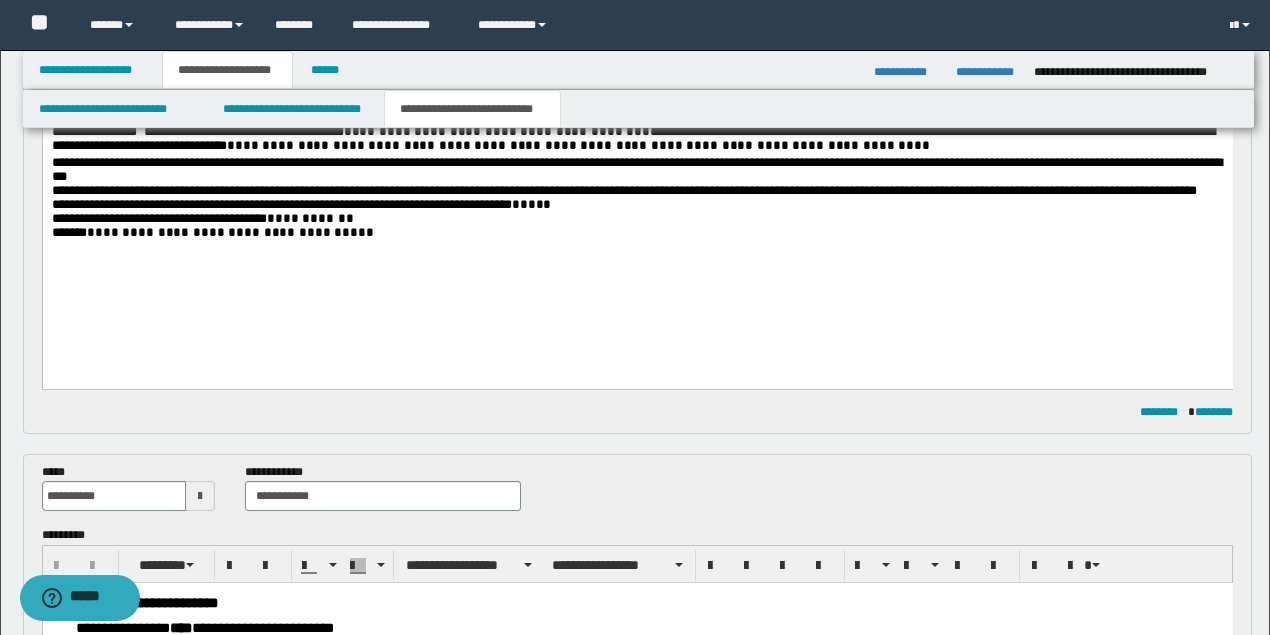 scroll, scrollTop: 133, scrollLeft: 0, axis: vertical 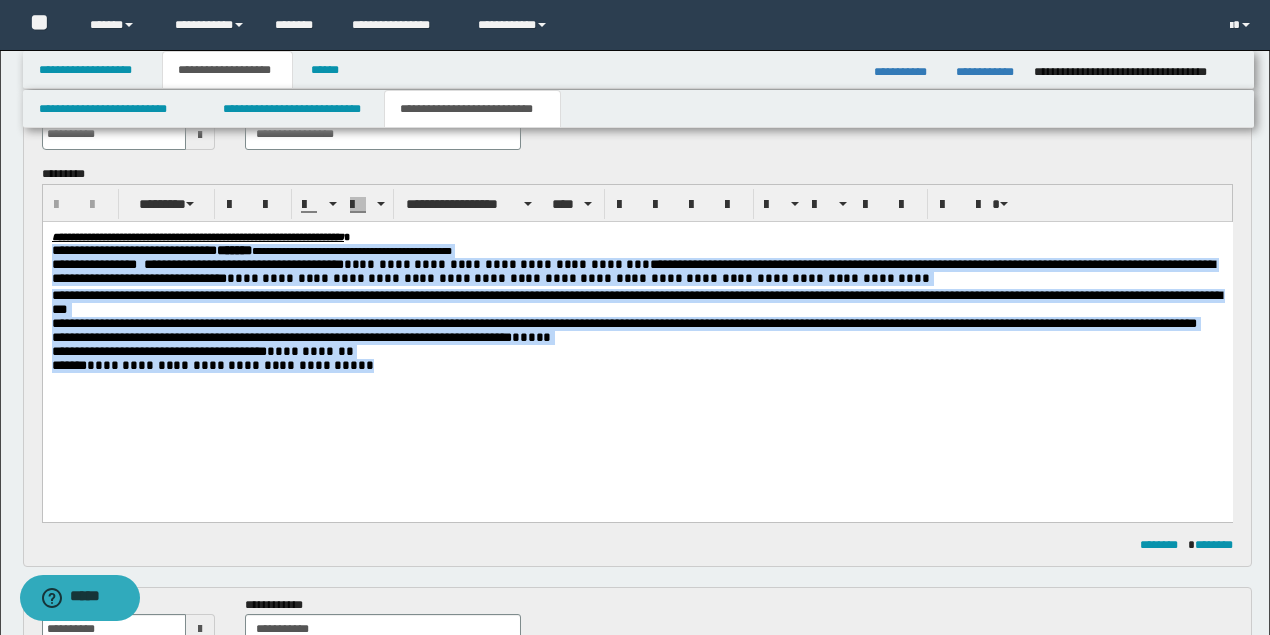 drag, startPoint x: 324, startPoint y: 385, endPoint x: 121, endPoint y: 278, distance: 229.47331 